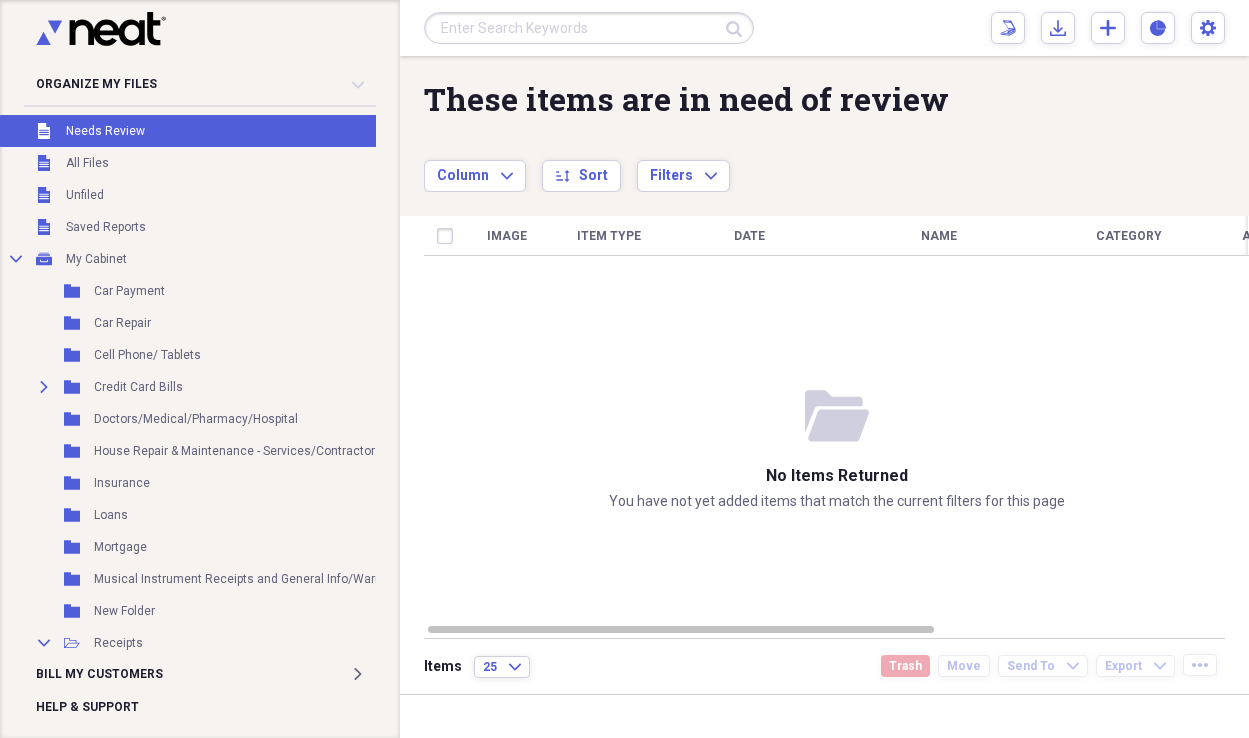 scroll, scrollTop: 0, scrollLeft: 0, axis: both 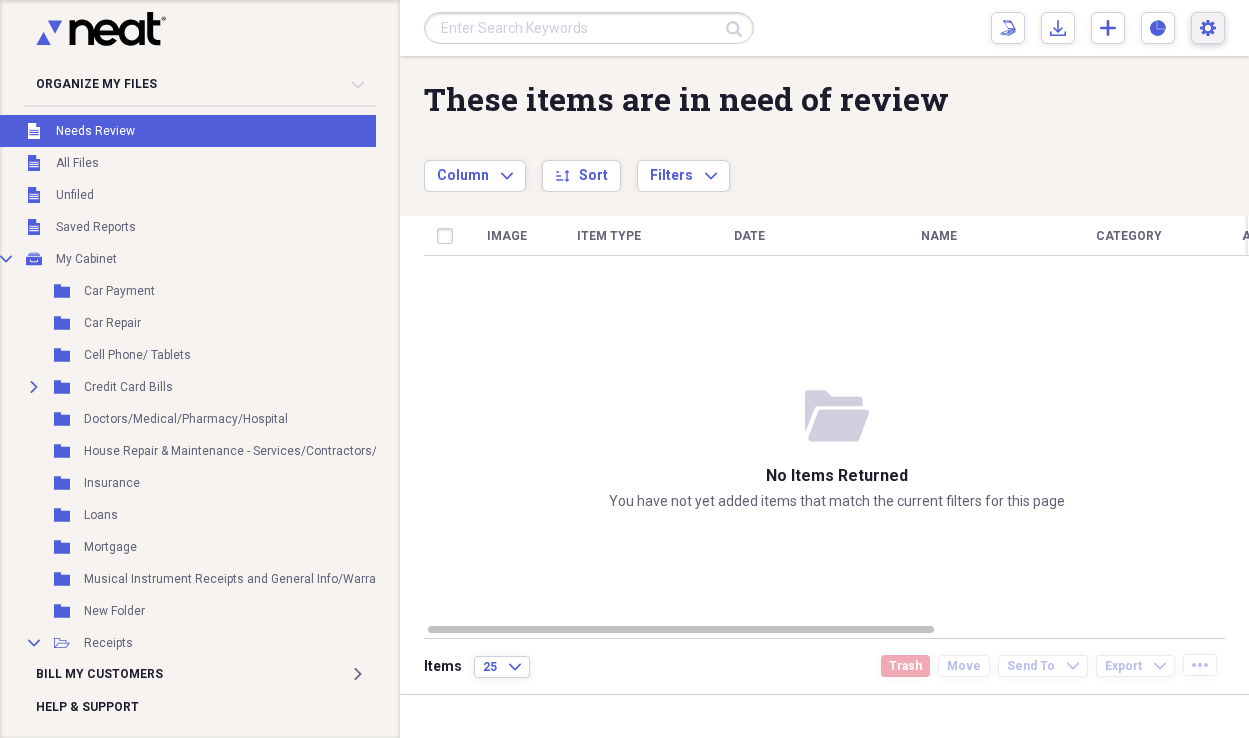click 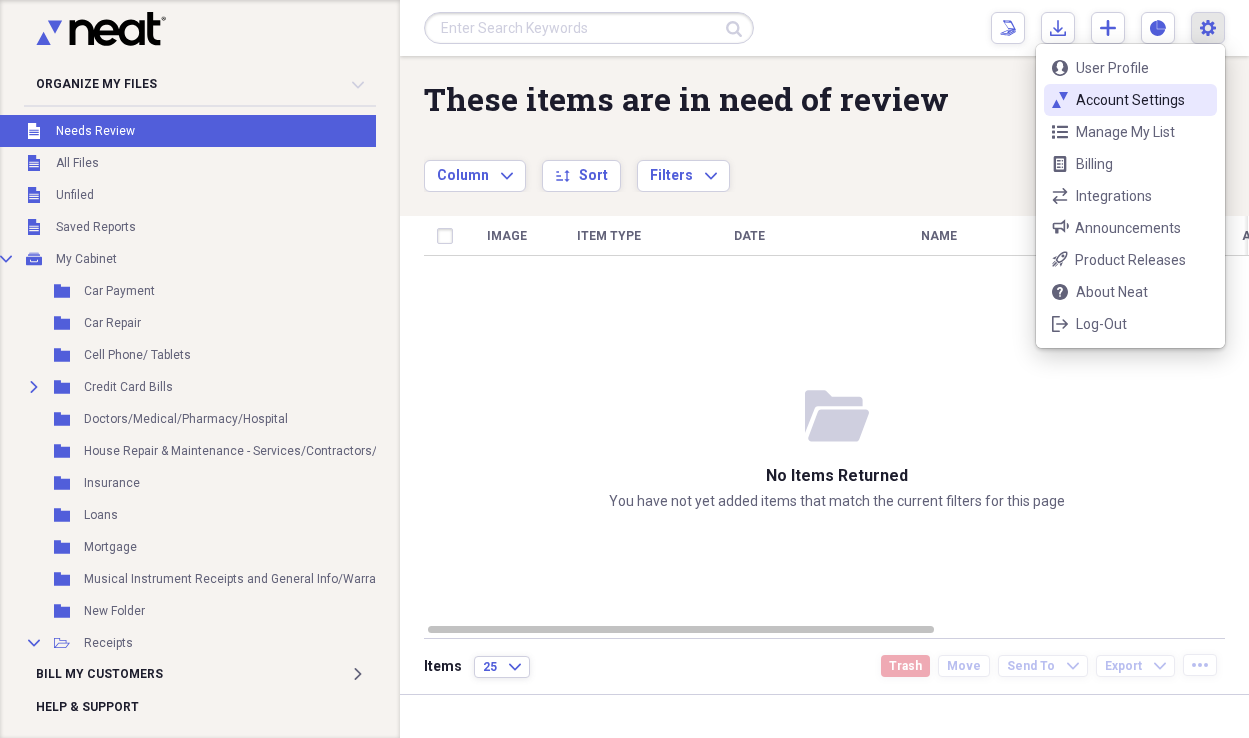 click on "Account Settings" at bounding box center [1130, 100] 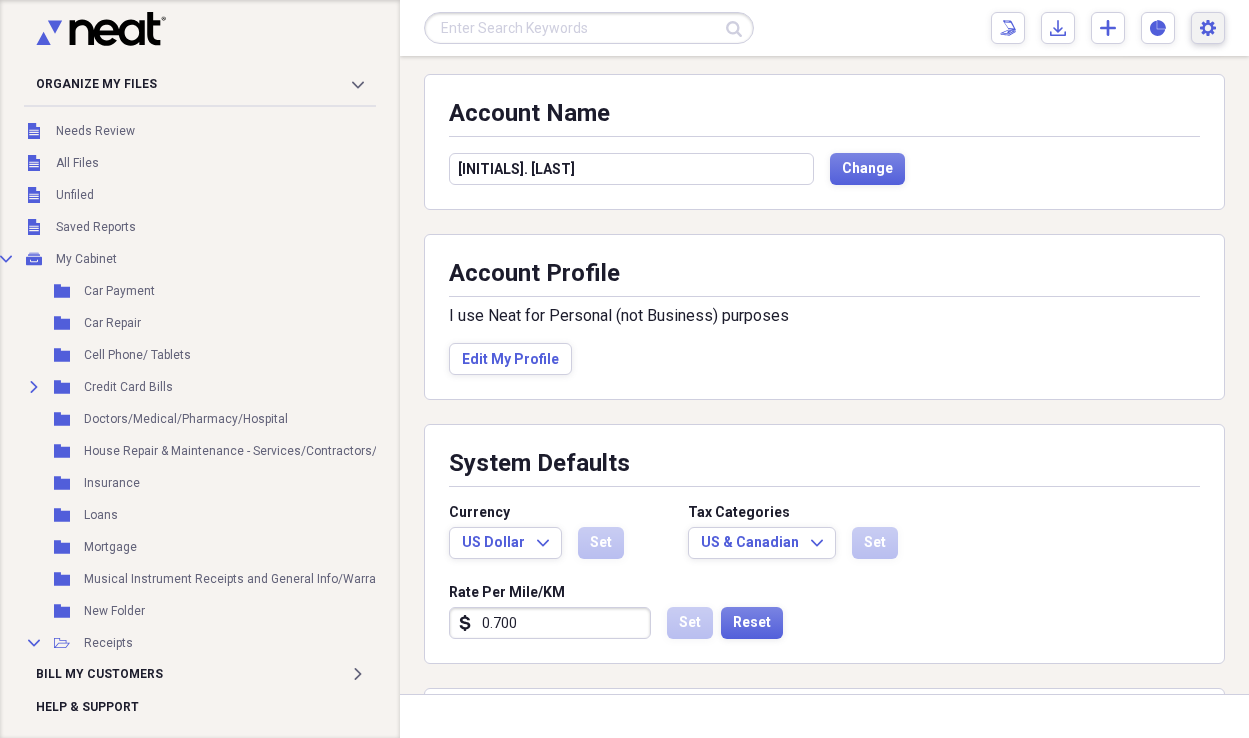 scroll, scrollTop: 0, scrollLeft: 0, axis: both 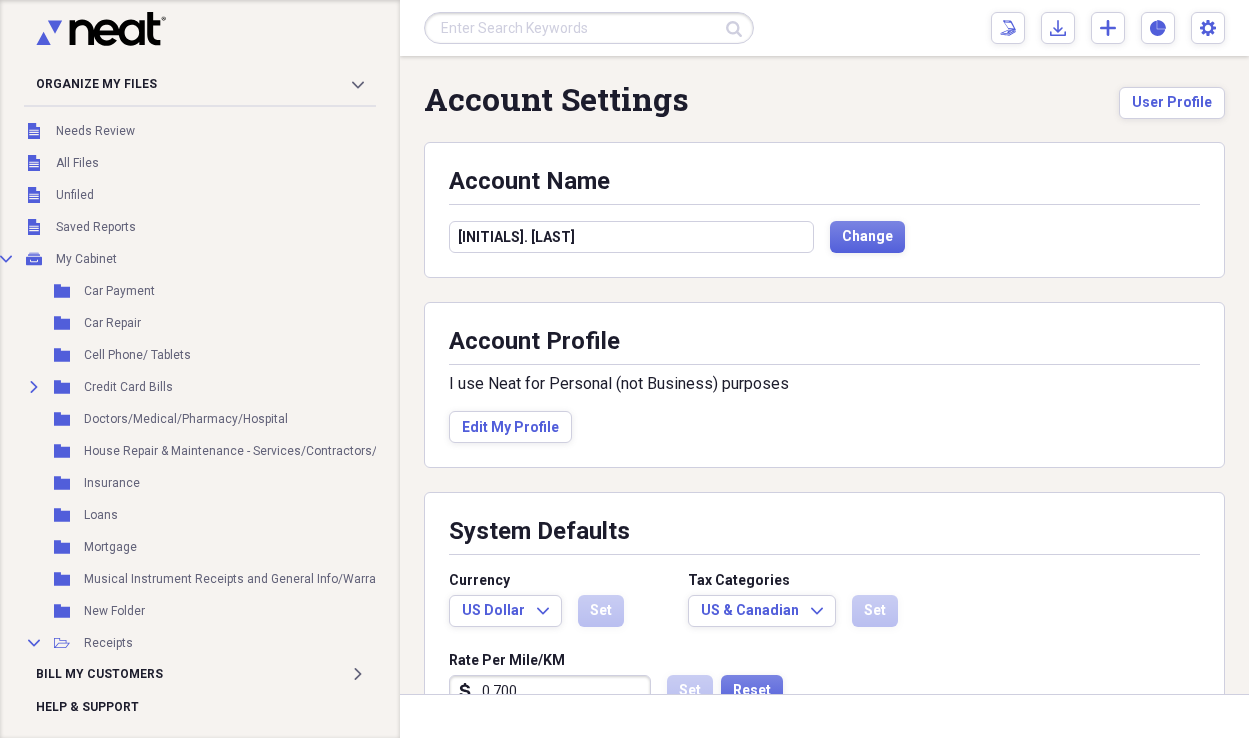 click at bounding box center (589, 28) 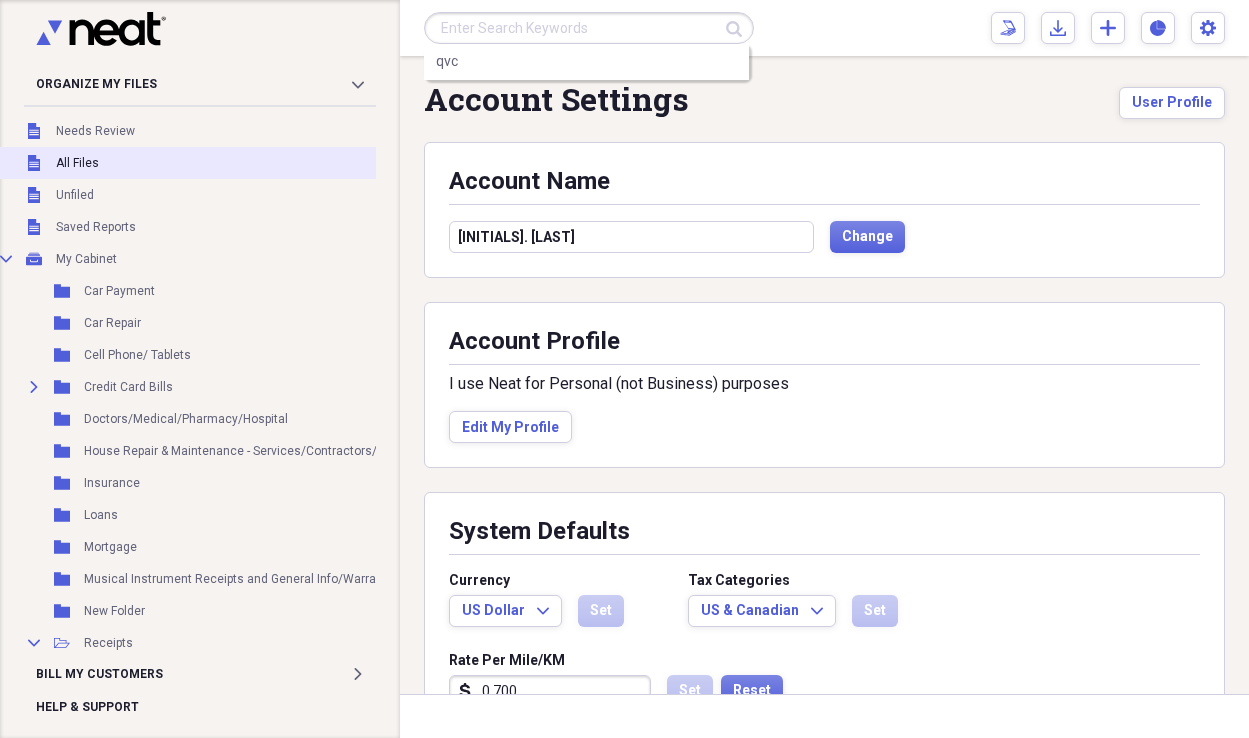 click on "Unfiled All Files" at bounding box center (266, 163) 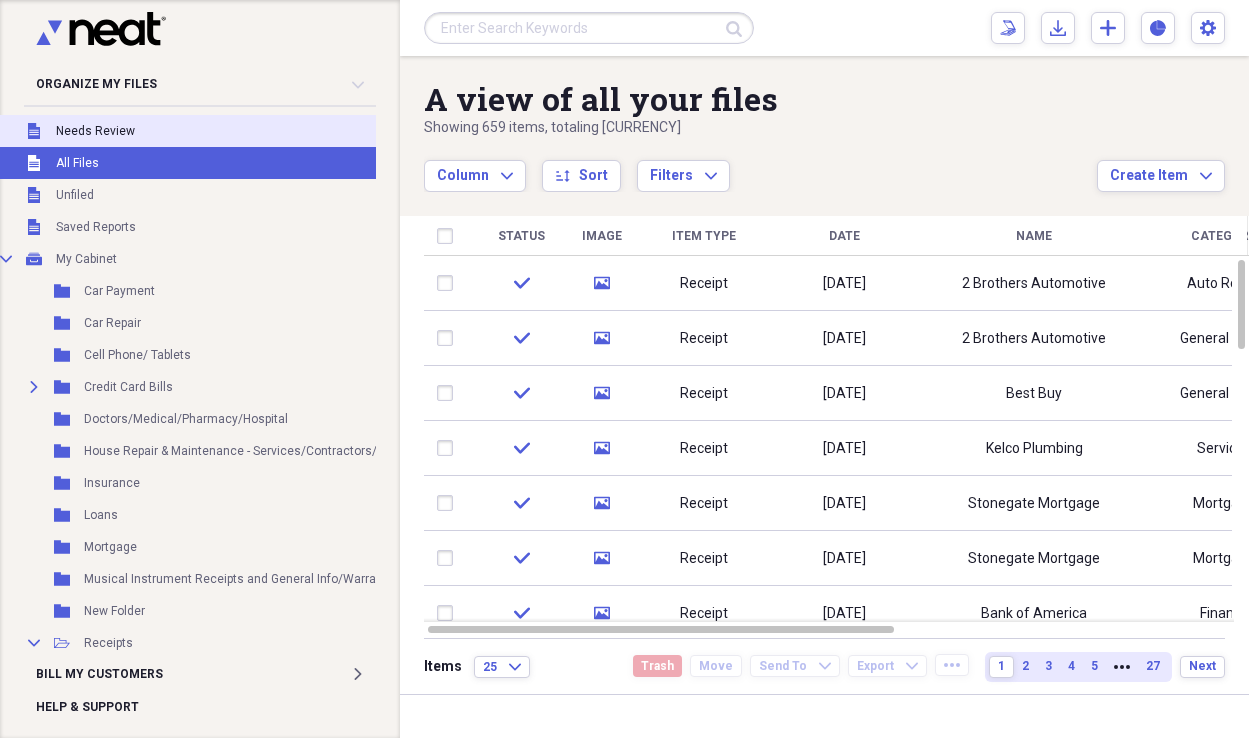 click on "Needs Review" at bounding box center [95, 131] 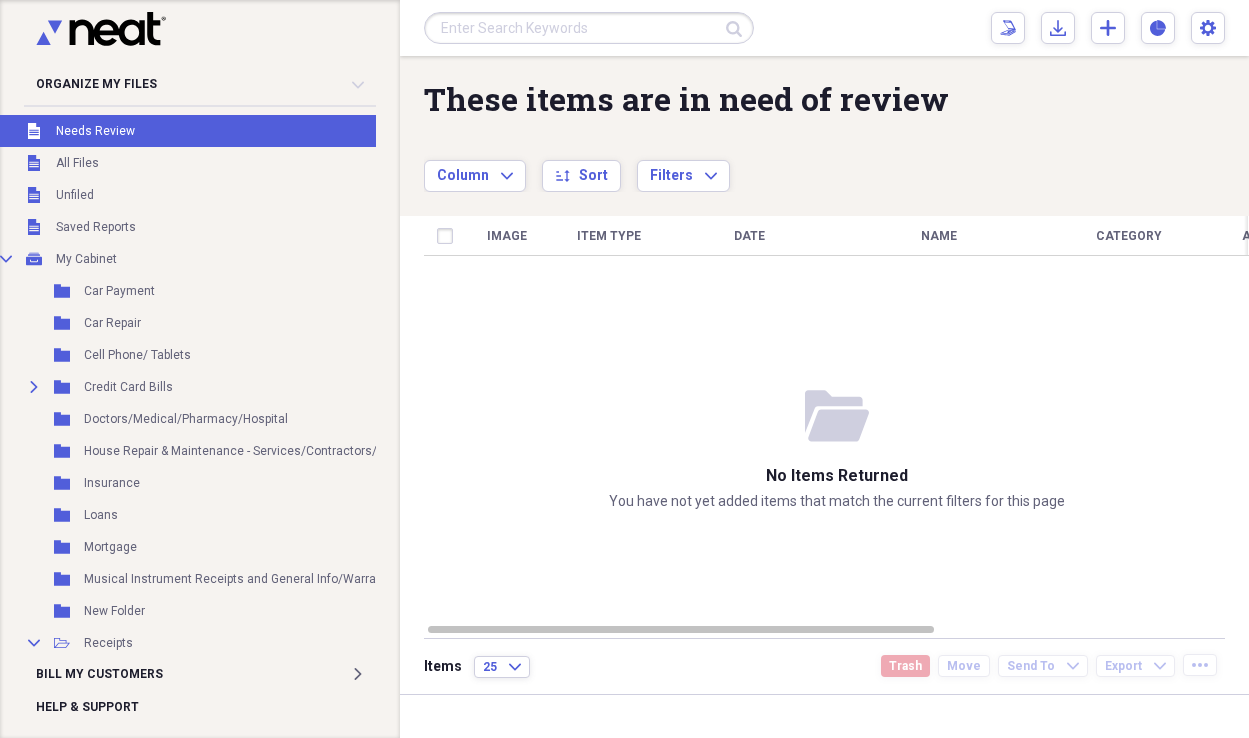 click on "Scan Scan Import Import Add Create Expand Reports Reports Settings Ray Expand" at bounding box center (1108, 28) 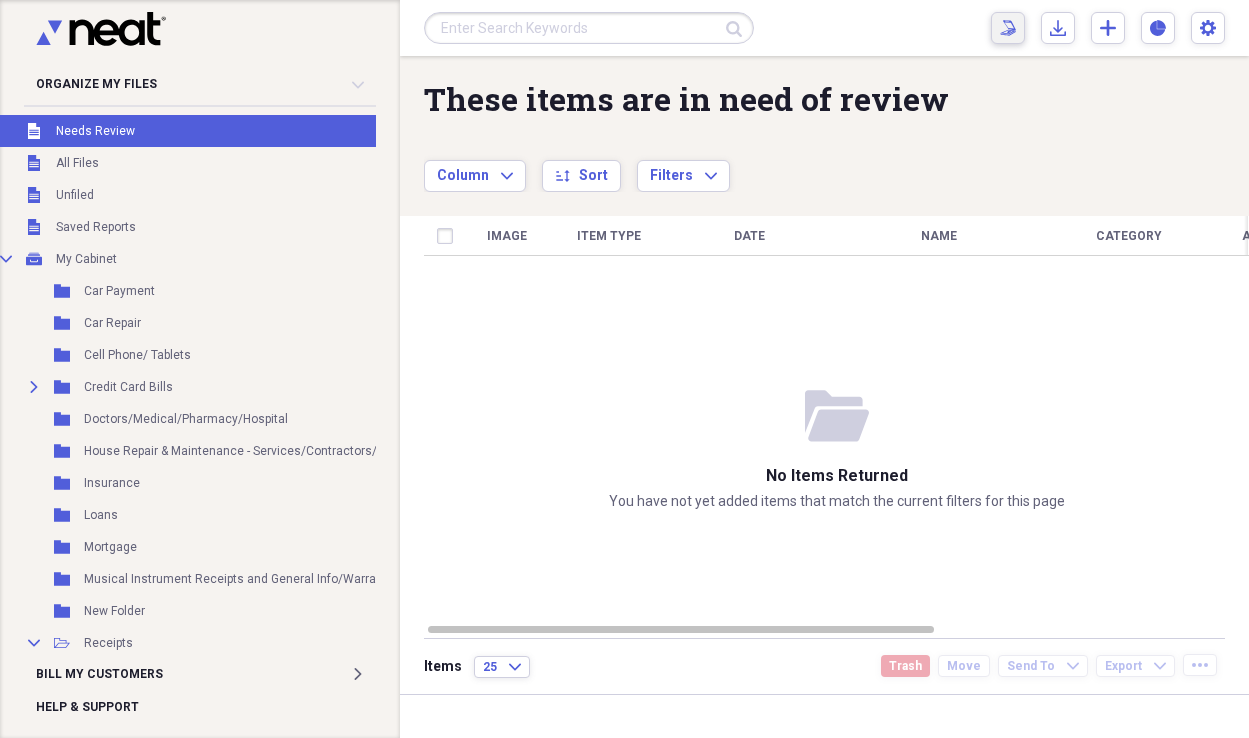click on "Scan Scan" at bounding box center (1008, 28) 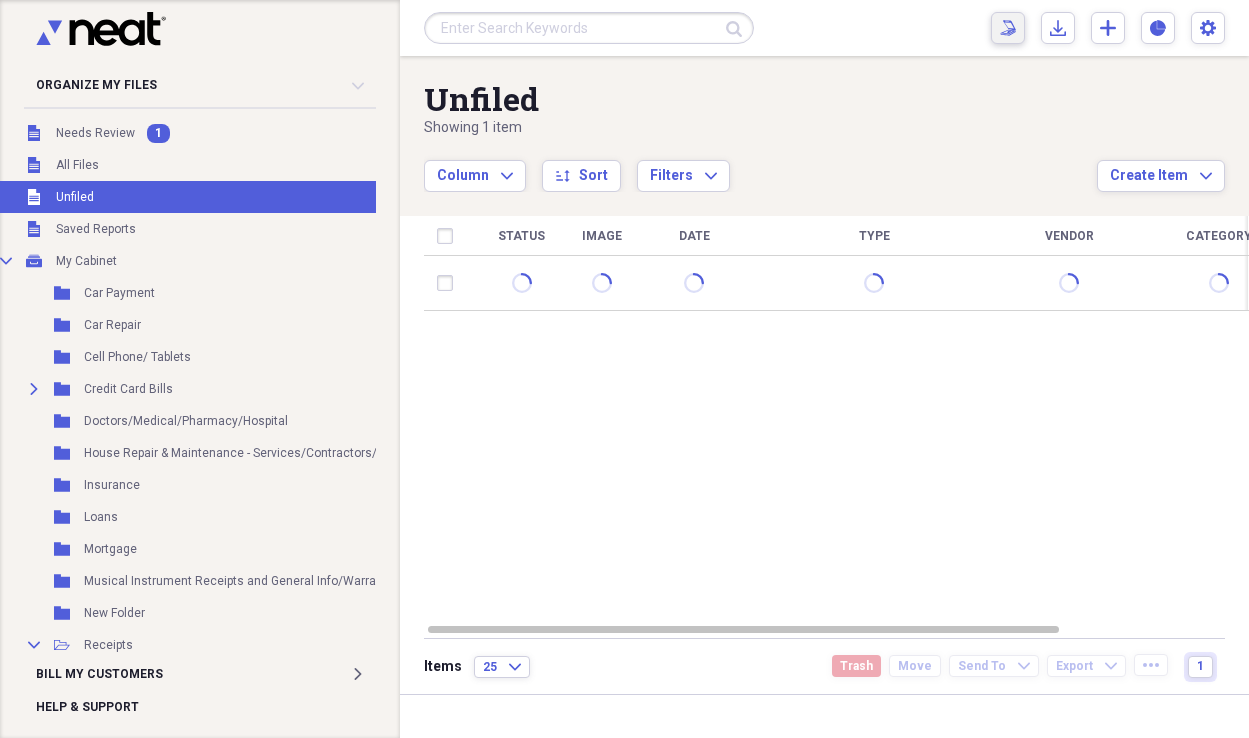 click on "Unfiled Showing 1 item Column Expand sort Sort Filters  Expand Create Item Expand" at bounding box center (824, 124) 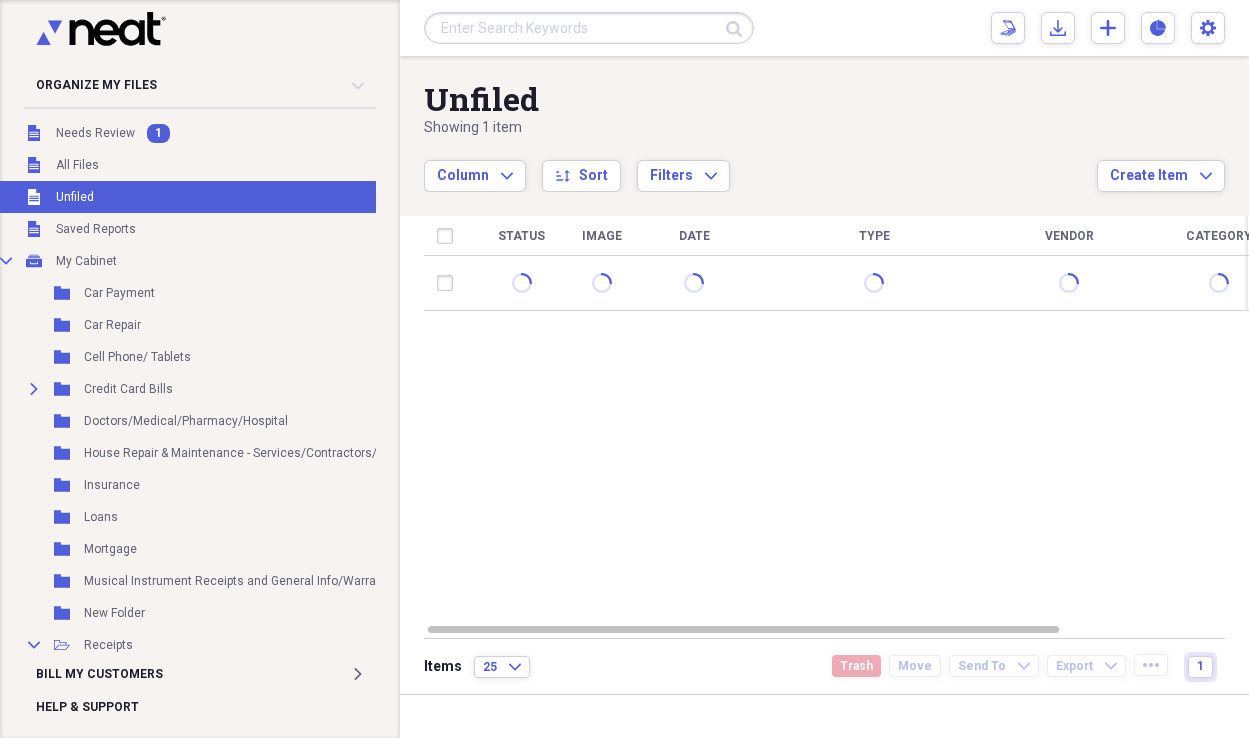 click on "Status Image Date Type Vendor Category Current Balance Source" at bounding box center [836, 419] 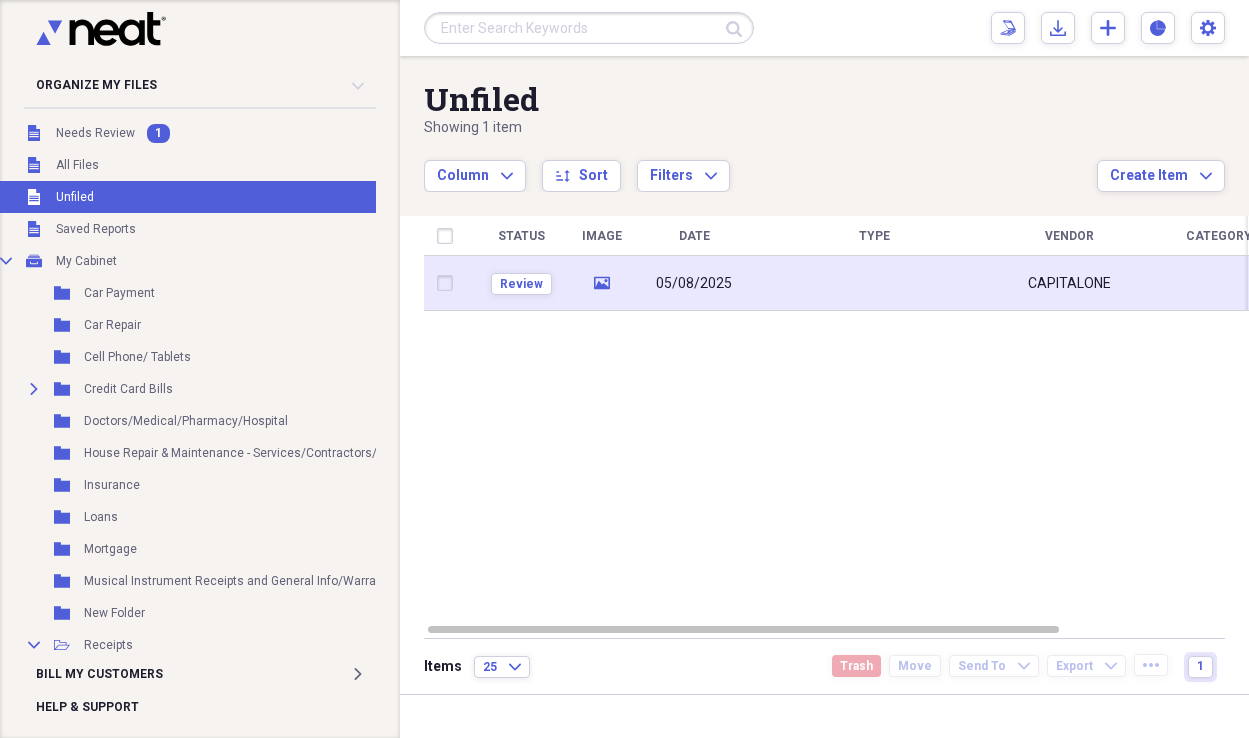 click on "media" at bounding box center (601, 283) 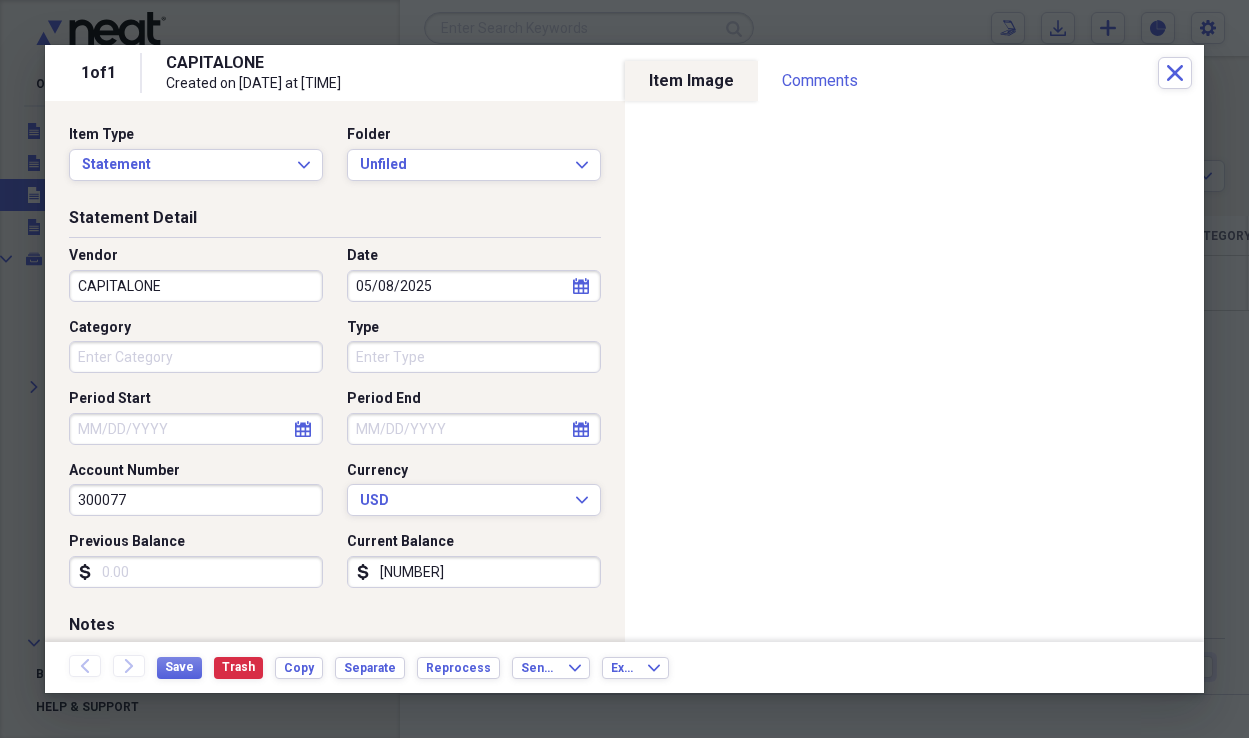 click on "Category" at bounding box center [196, 357] 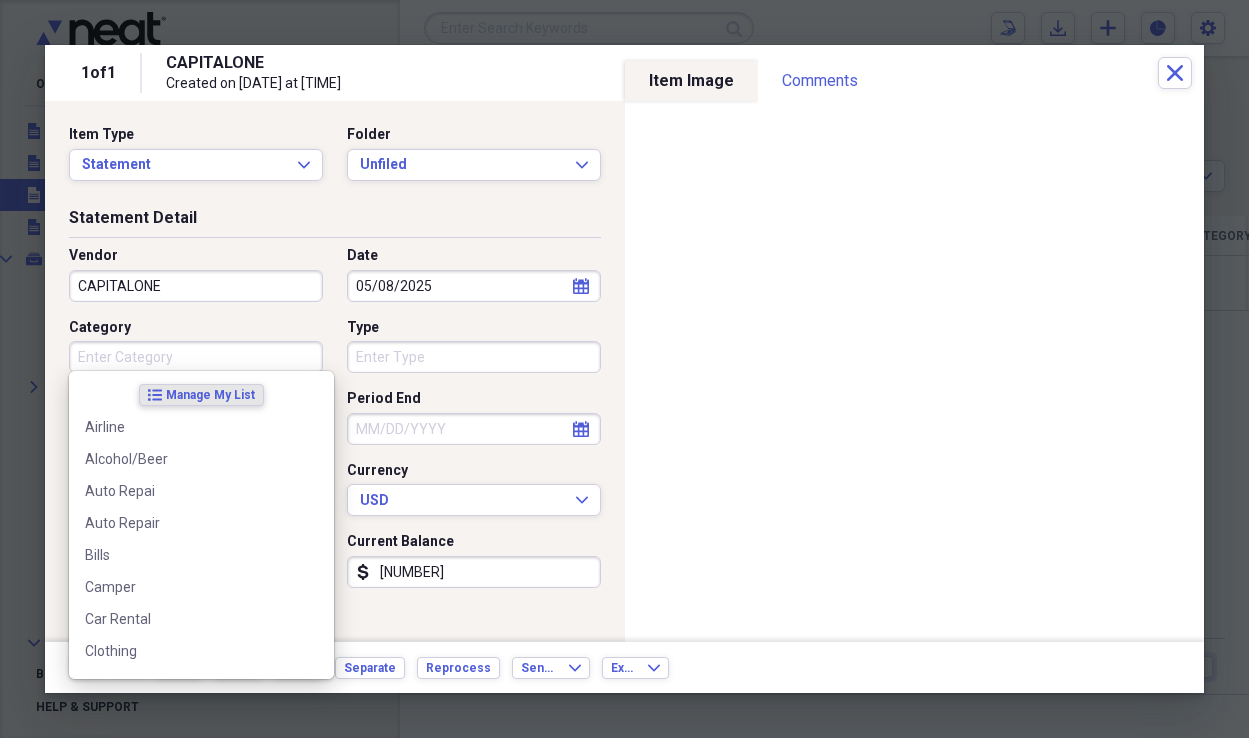click on "Type" at bounding box center [474, 357] 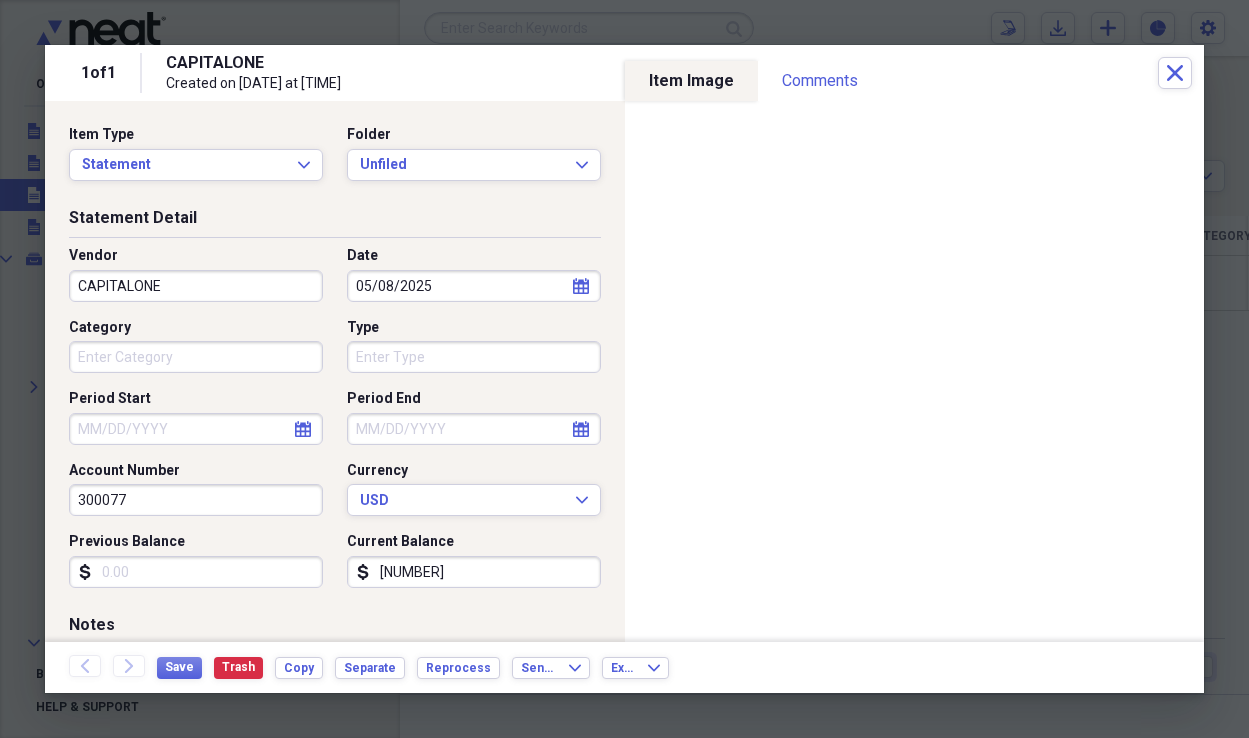 click on "Type" at bounding box center (474, 357) 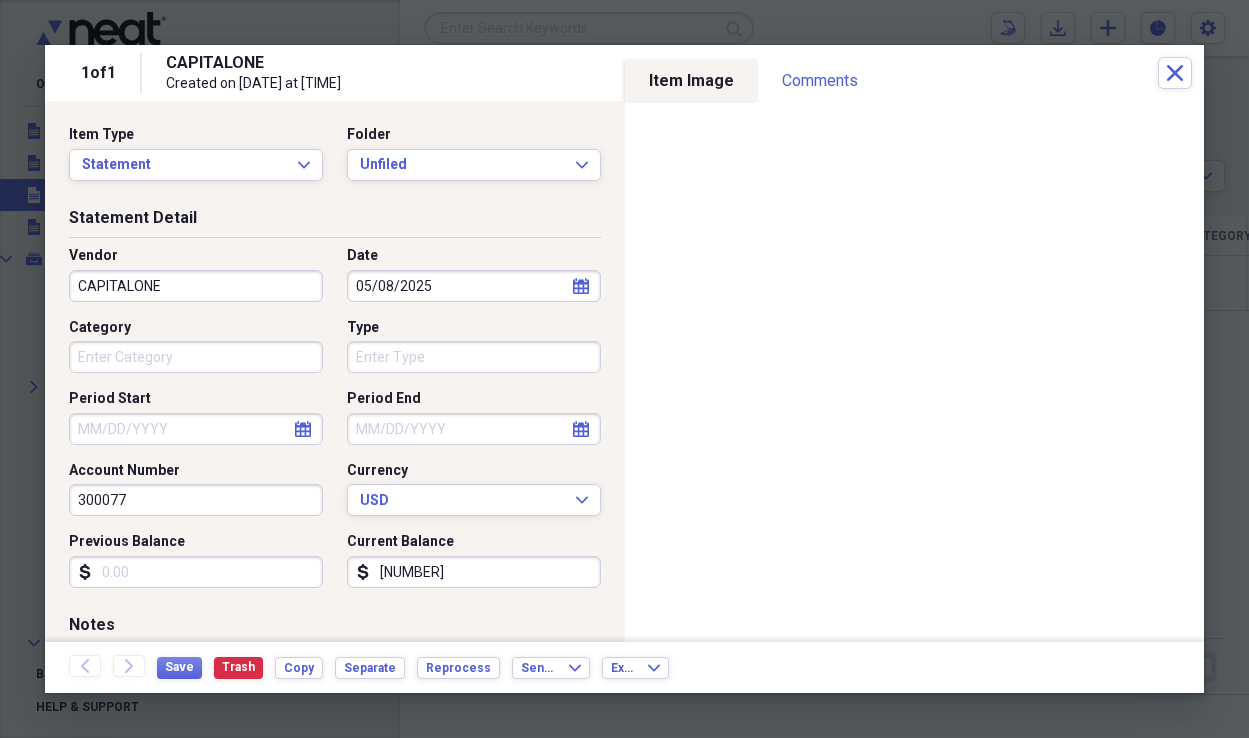 click on "Type" at bounding box center (474, 357) 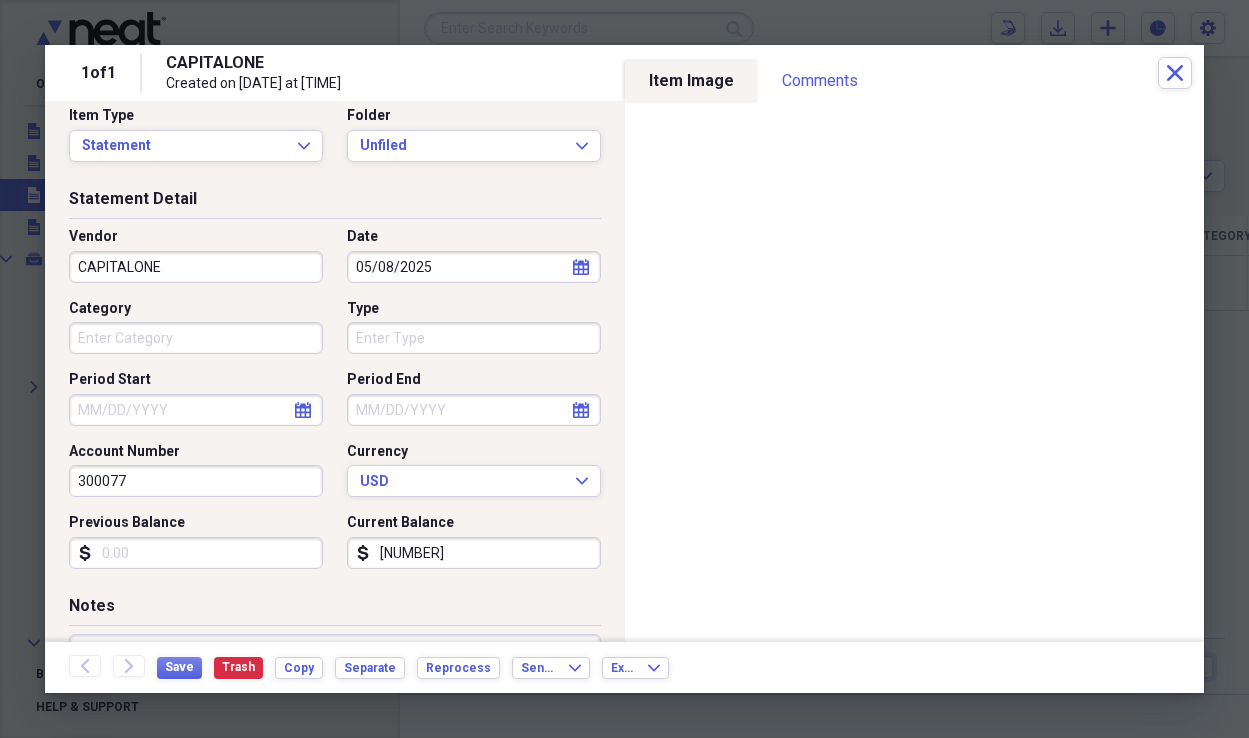 scroll, scrollTop: 22, scrollLeft: 0, axis: vertical 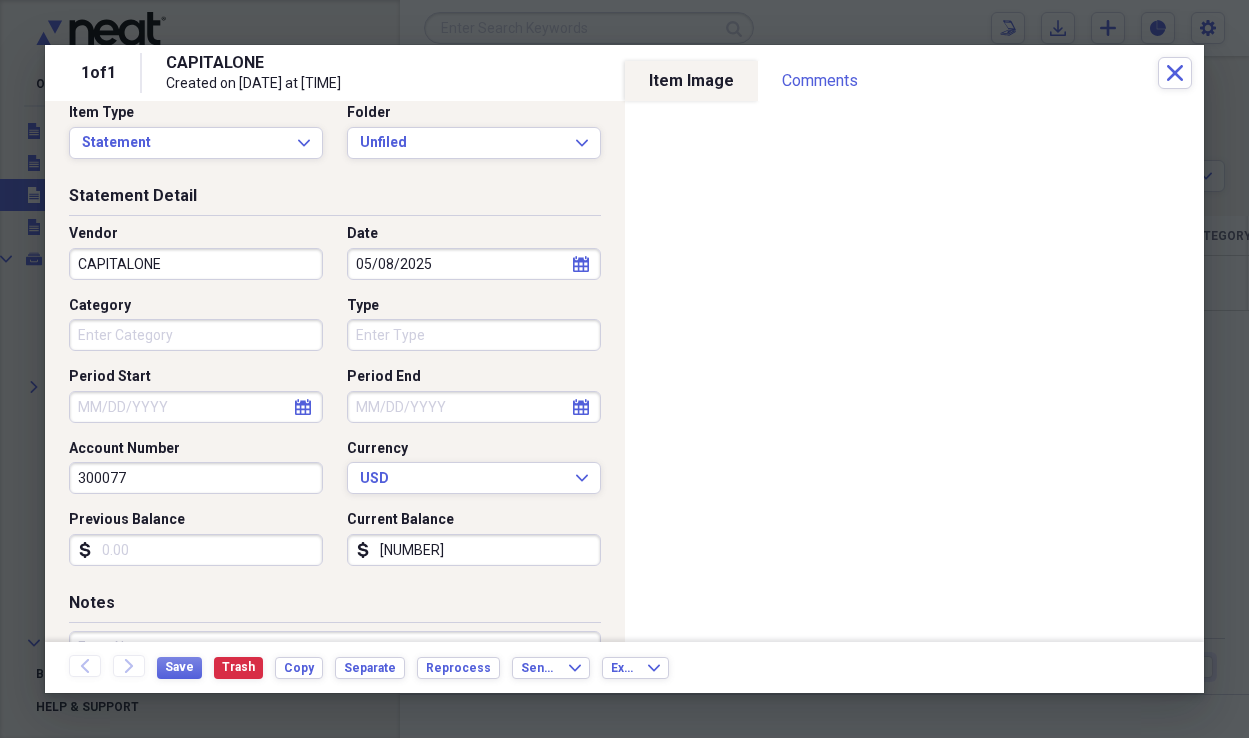 click on "Category" at bounding box center (196, 335) 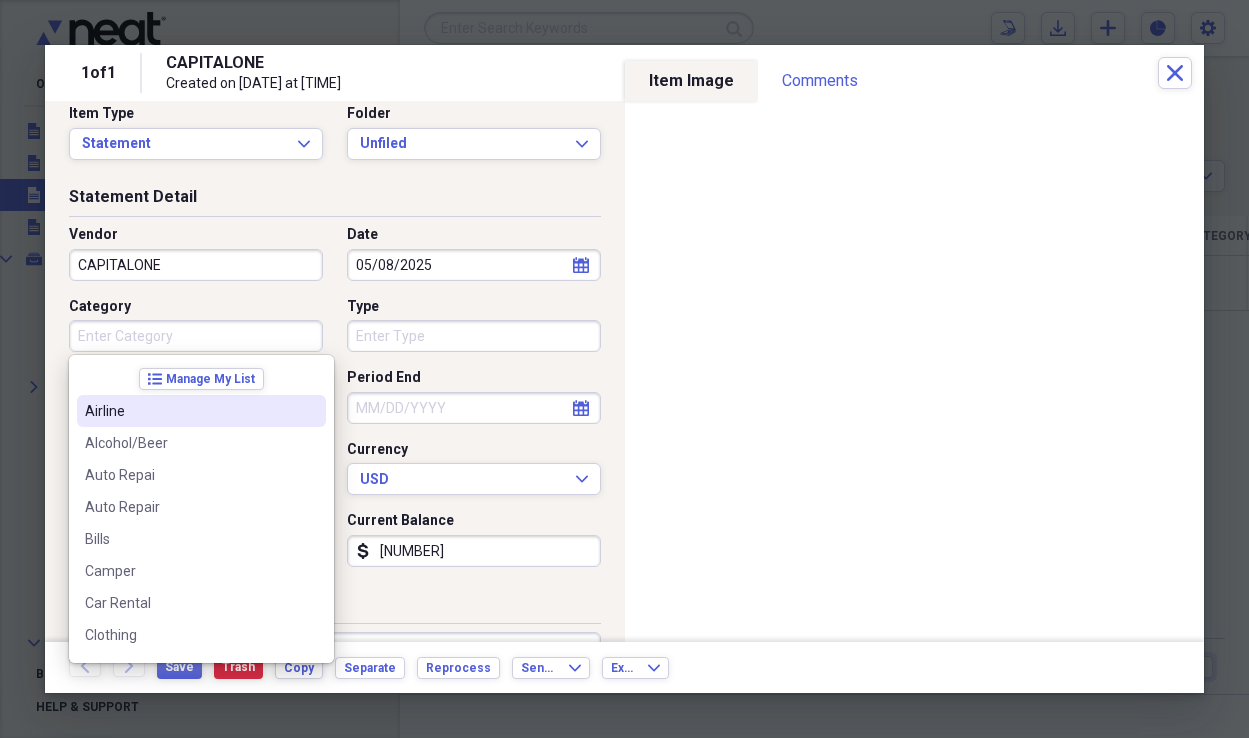 scroll, scrollTop: 0, scrollLeft: 0, axis: both 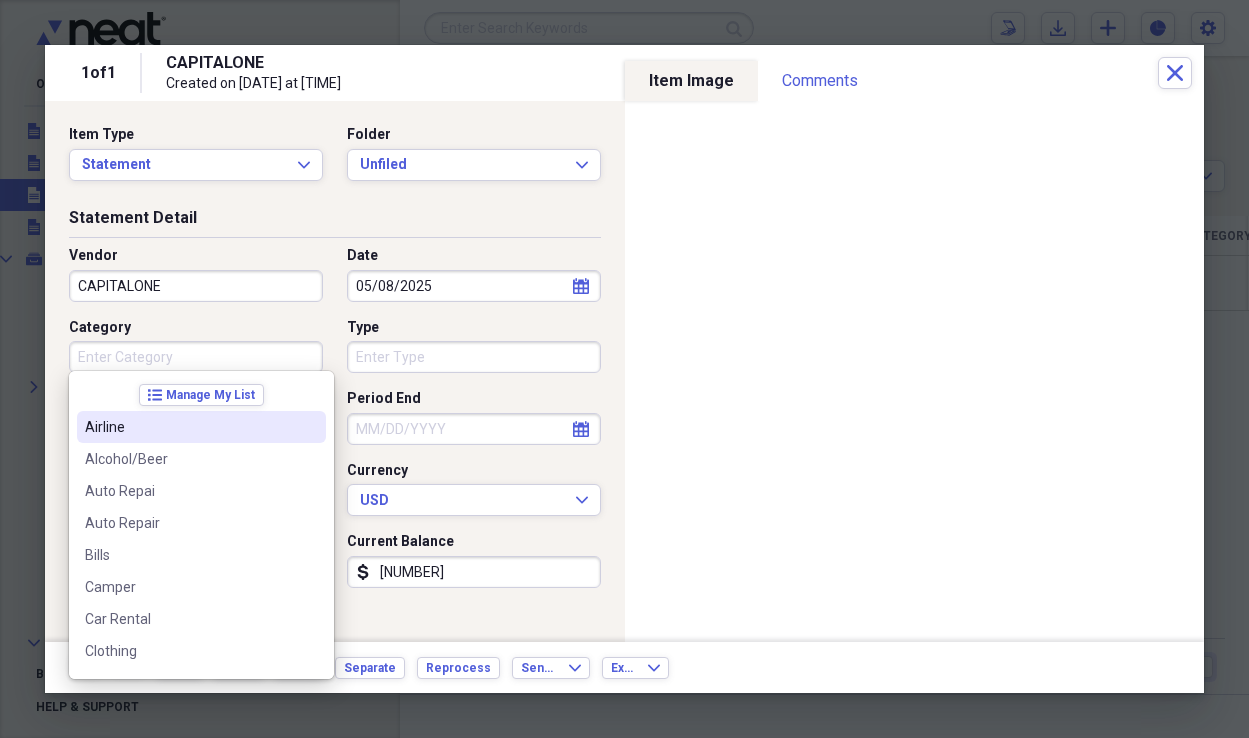 select on "4" 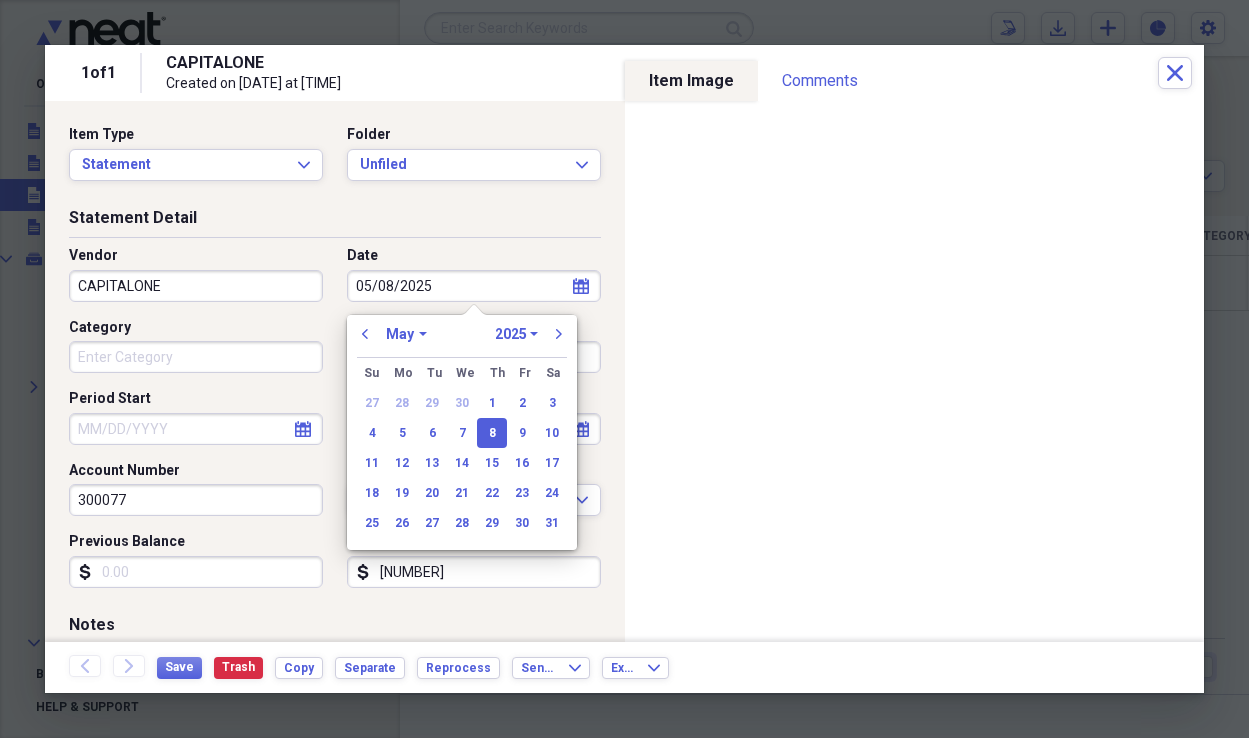 click on "05/08/2025" at bounding box center [474, 286] 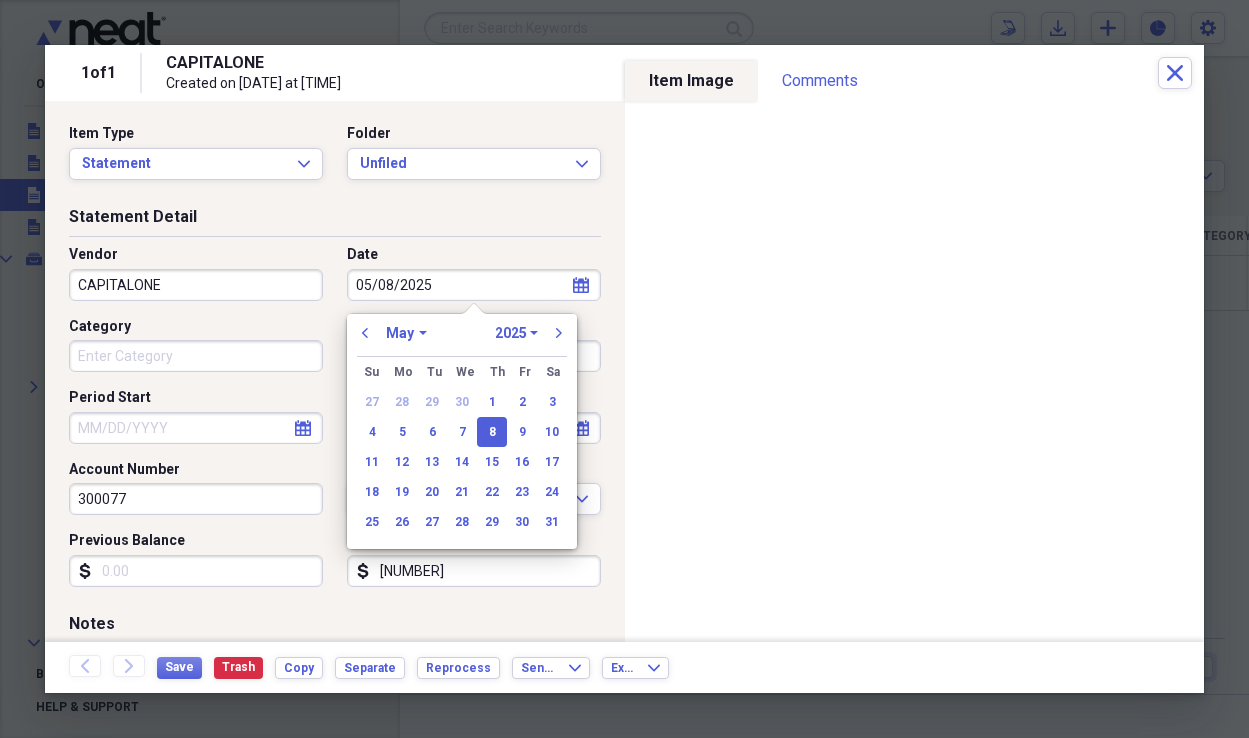 select on "7" 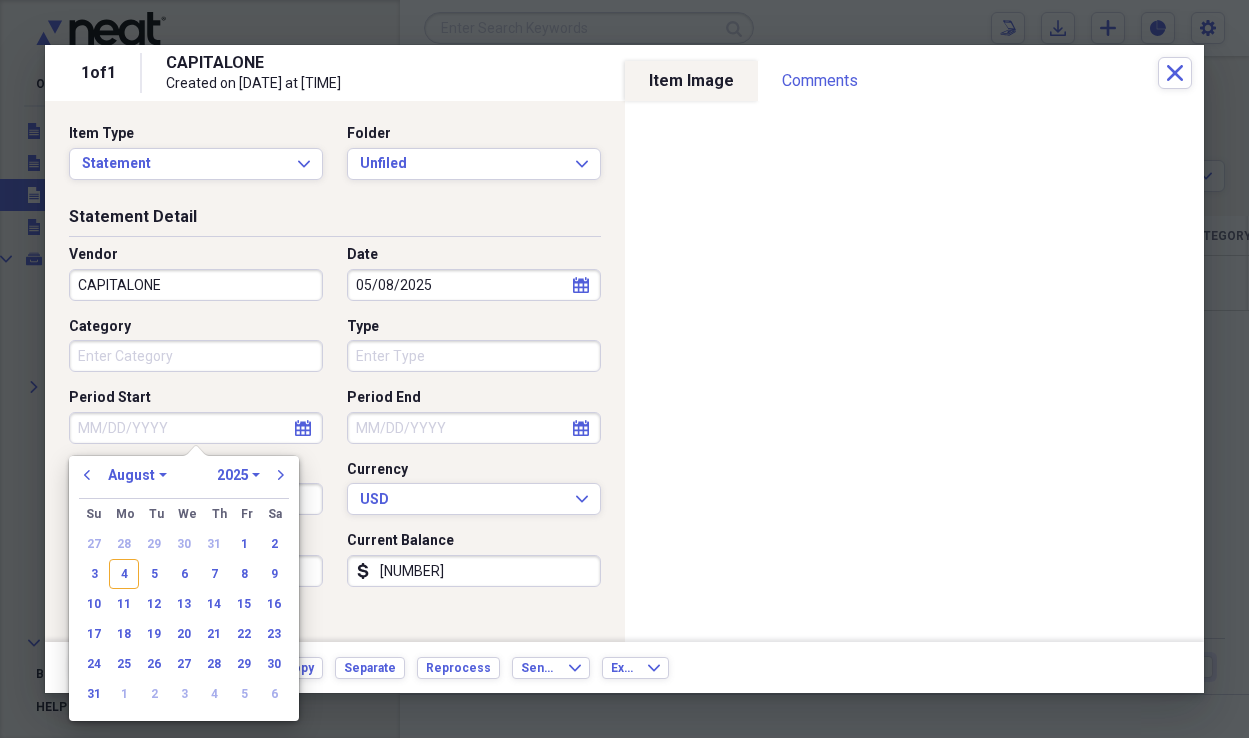 click on "Period Start" at bounding box center [196, 428] 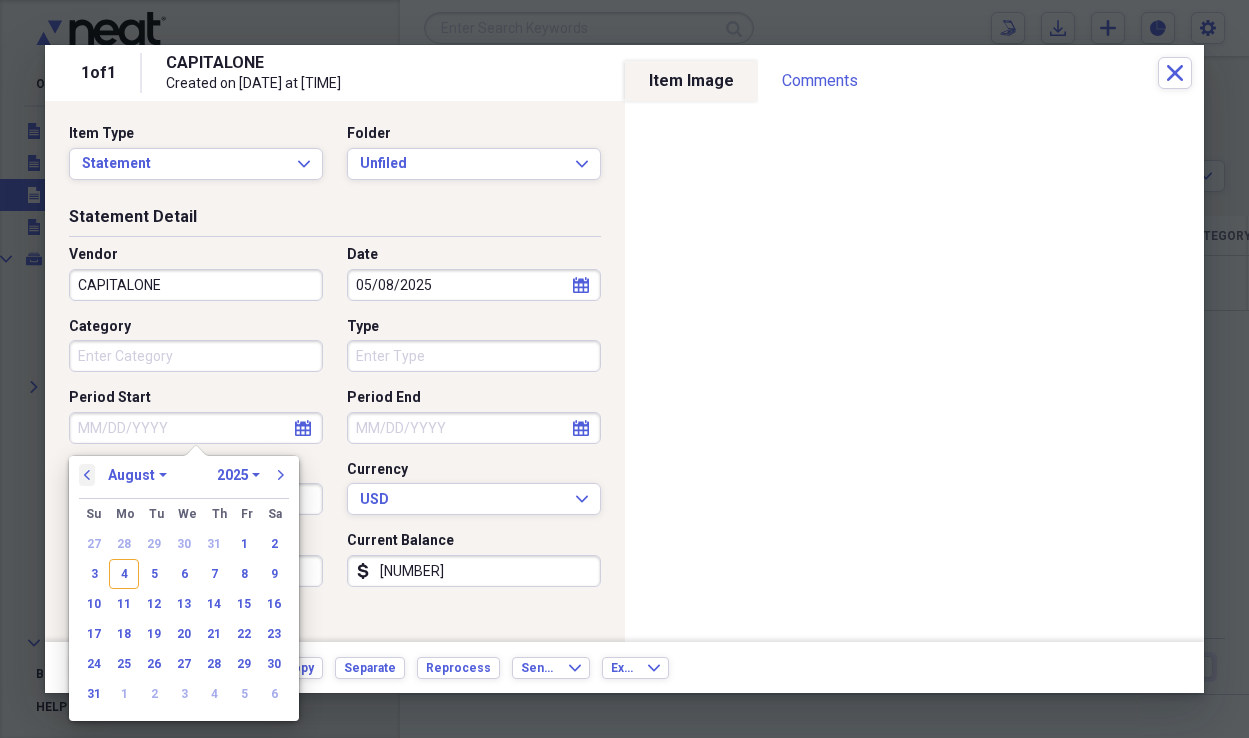 click on "previous" at bounding box center (87, 475) 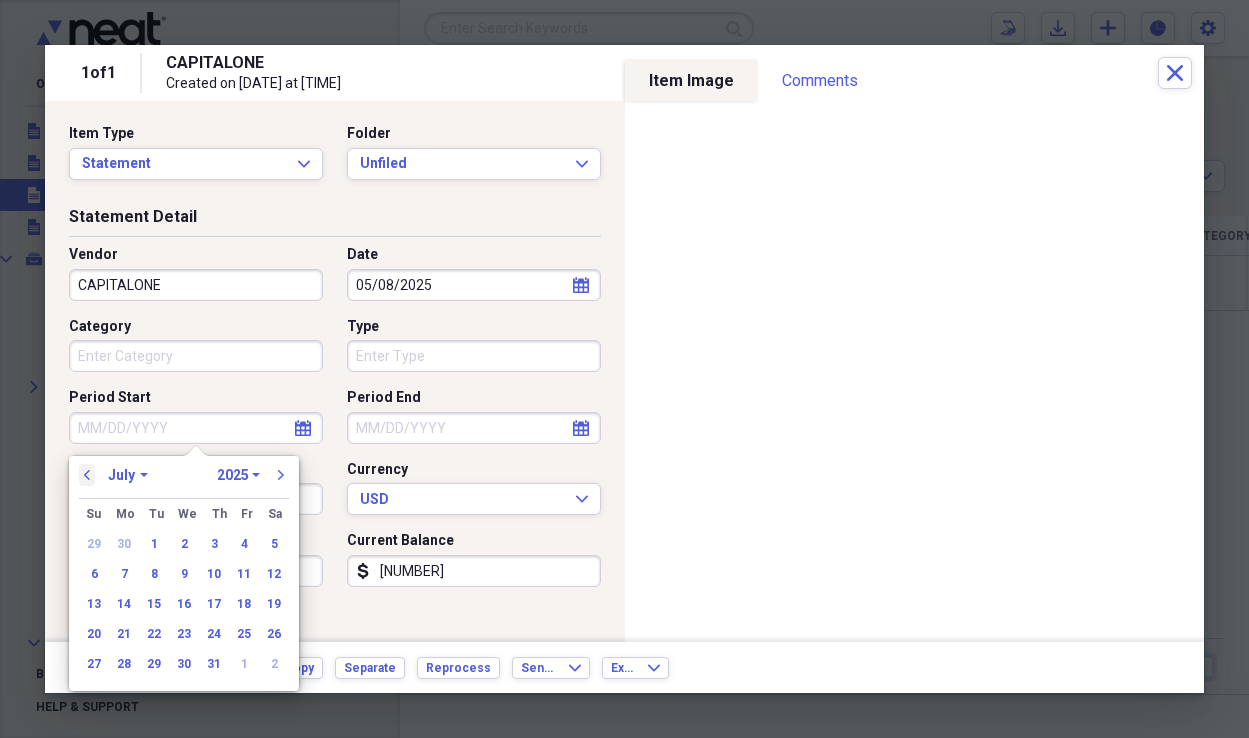 click on "previous" at bounding box center [87, 475] 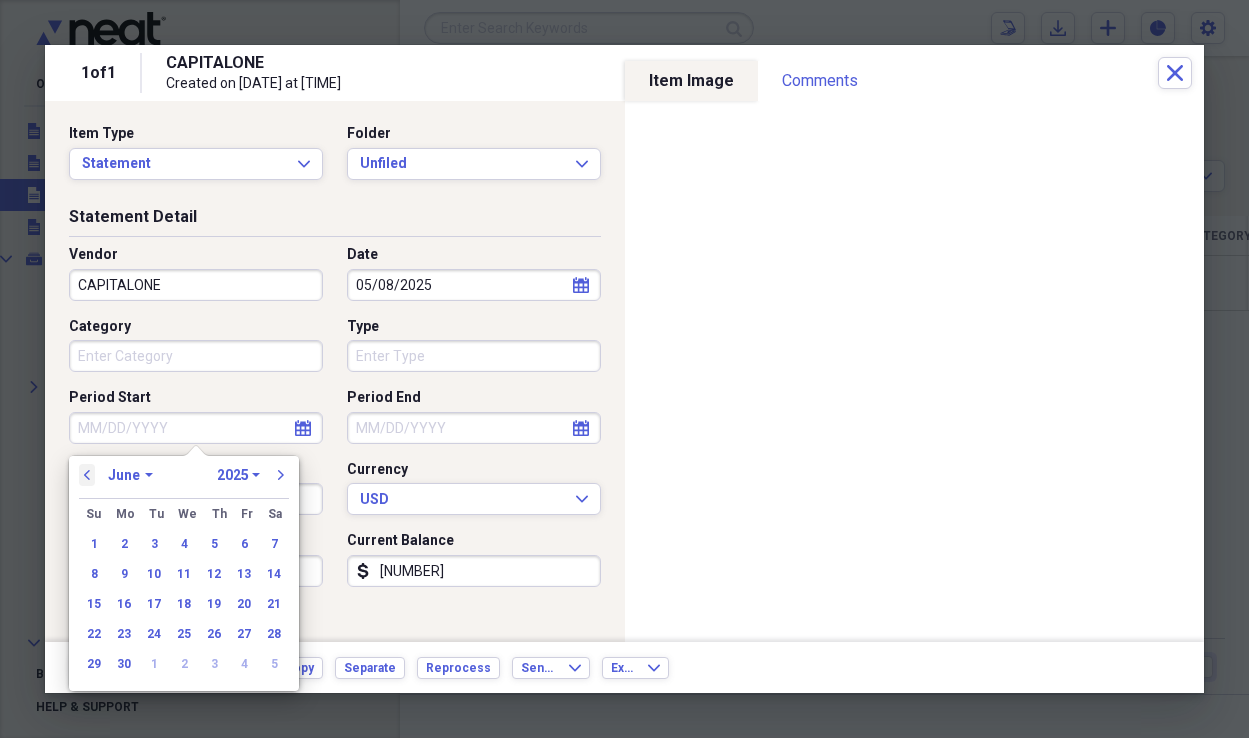 click on "previous" at bounding box center [87, 475] 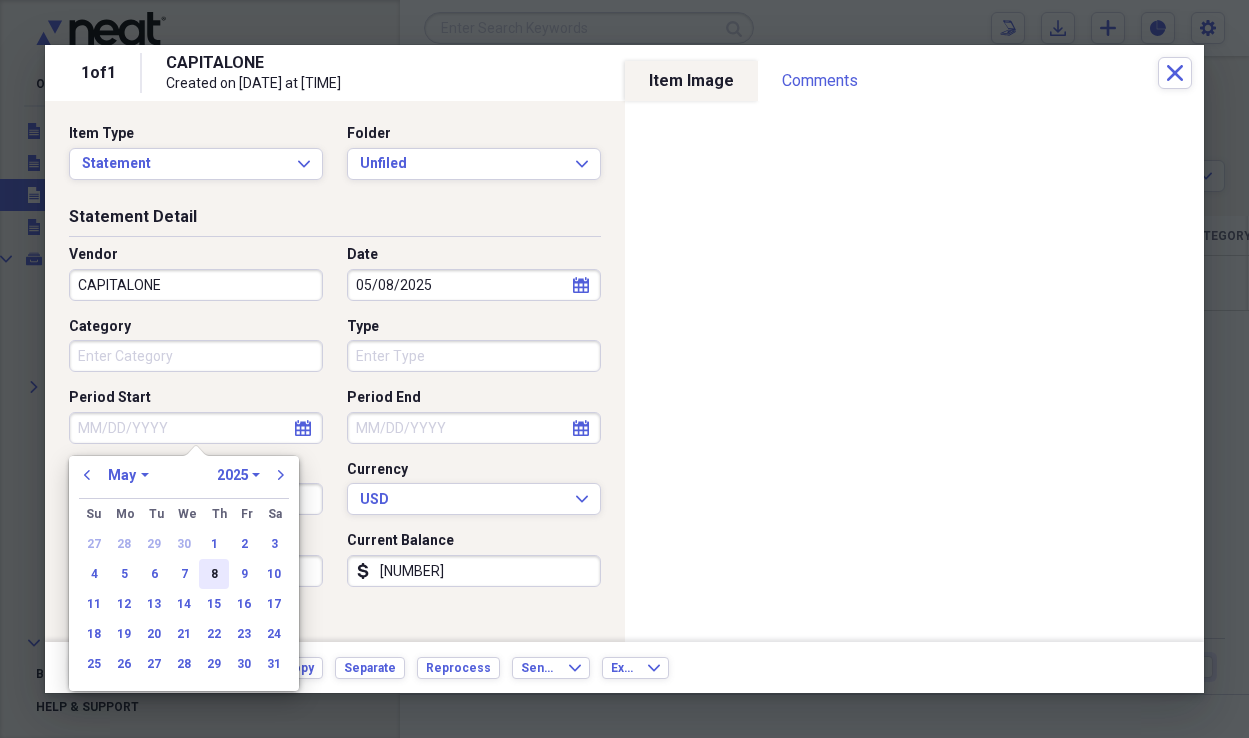 click on "8" at bounding box center [214, 574] 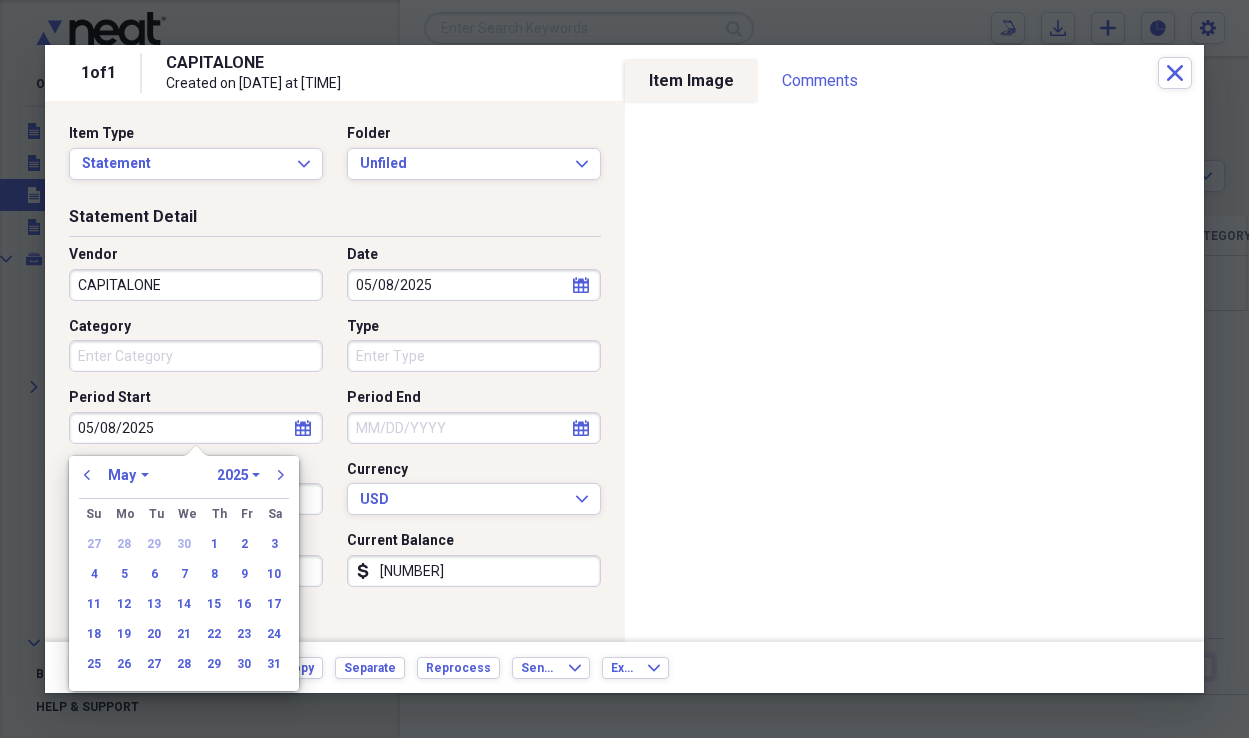 scroll, scrollTop: 5, scrollLeft: 0, axis: vertical 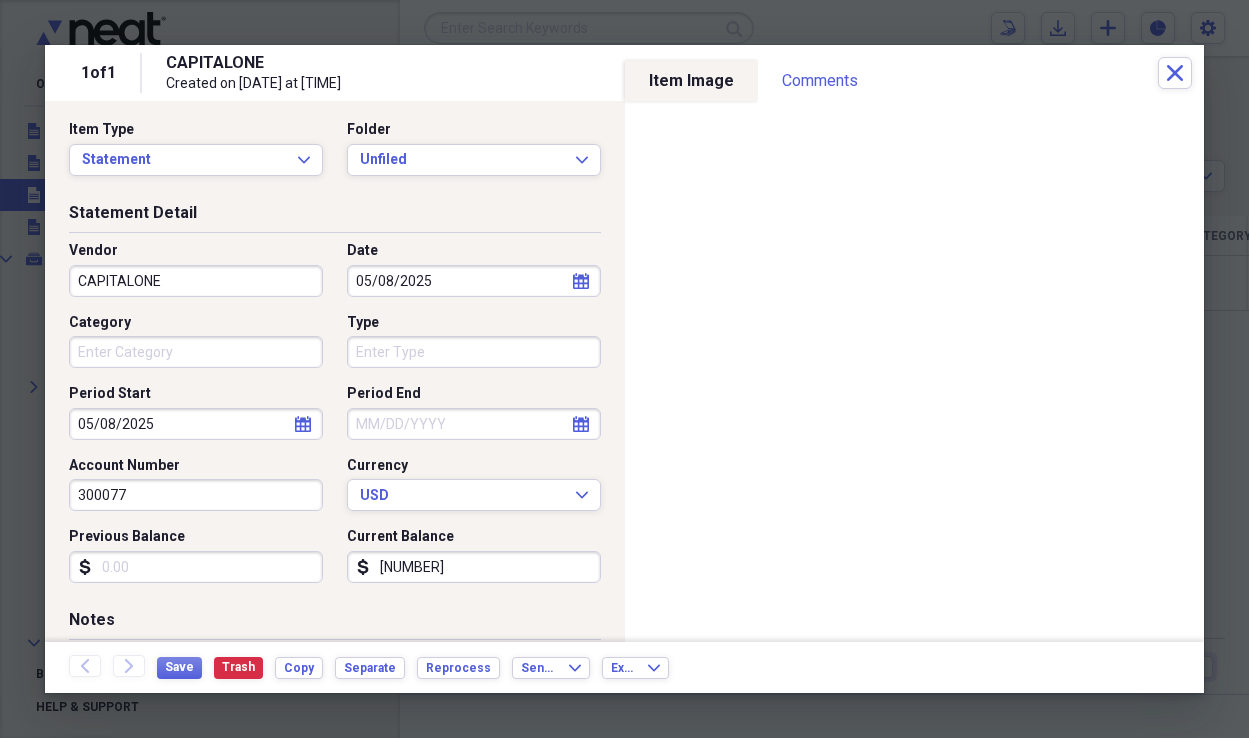click on "Period End" at bounding box center [474, 424] 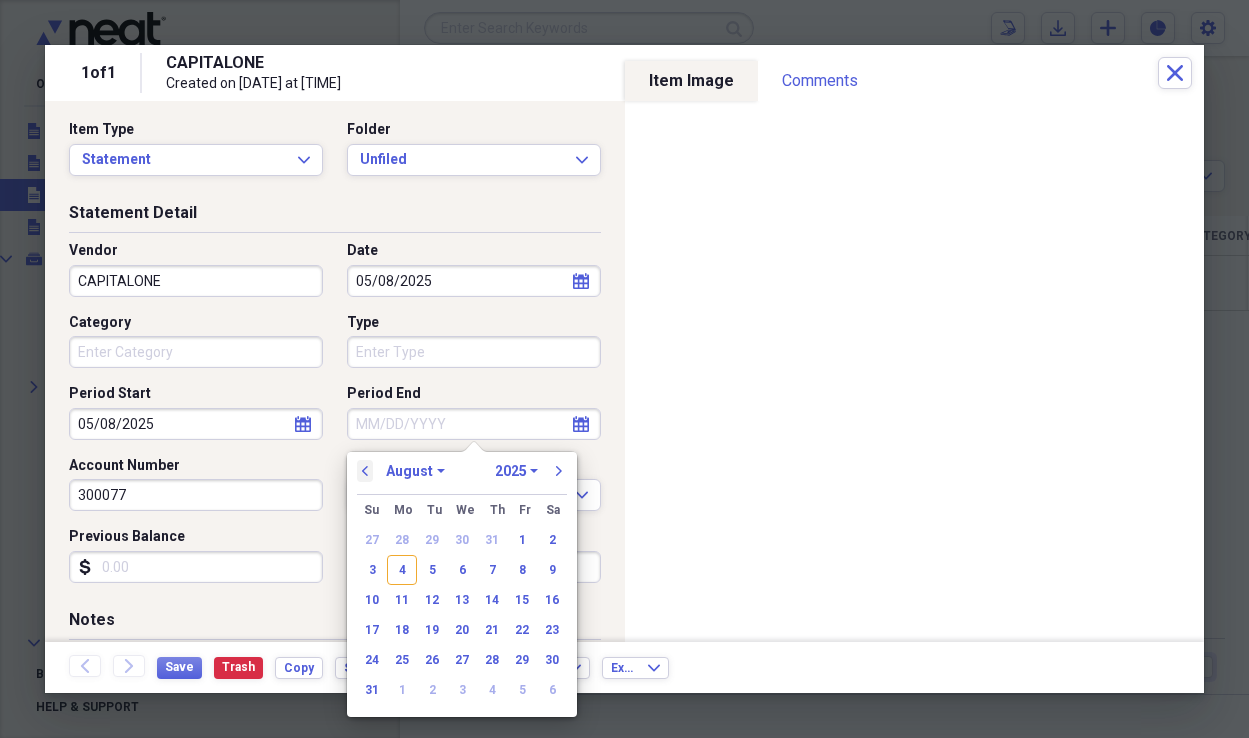 click on "previous" at bounding box center (365, 471) 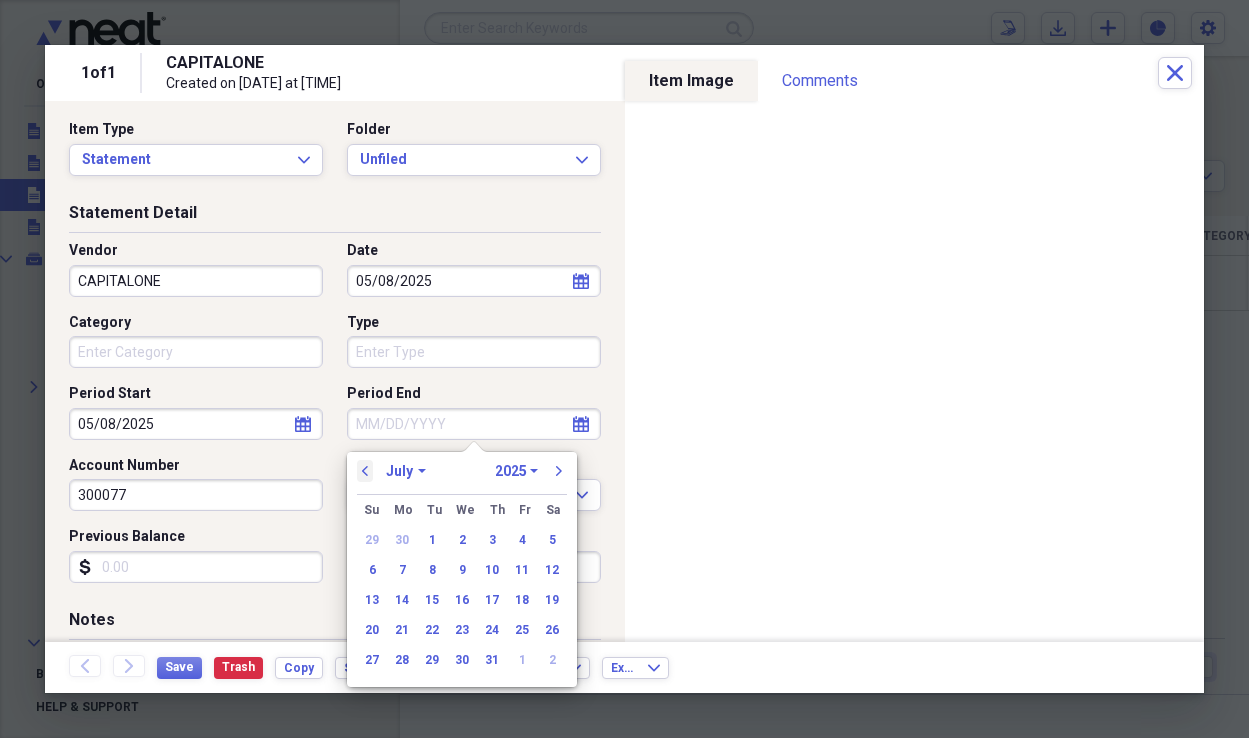 click on "previous" at bounding box center [365, 471] 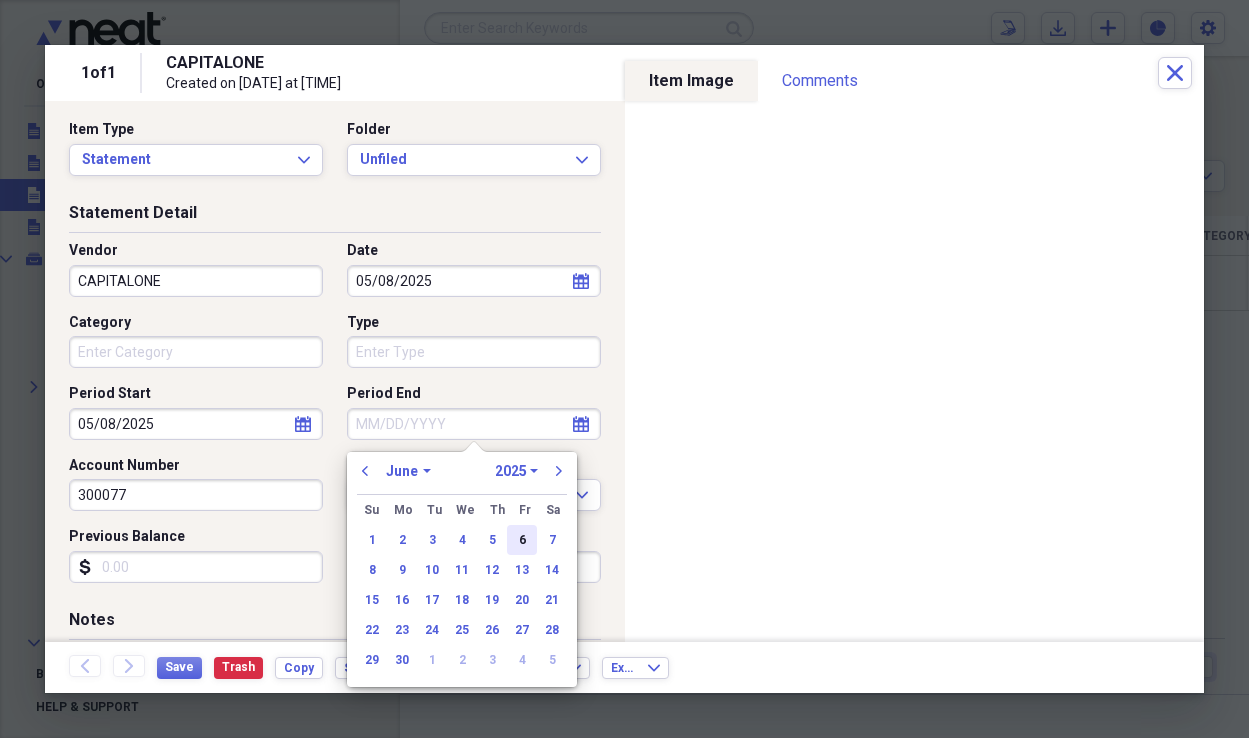 click on "6" at bounding box center (522, 540) 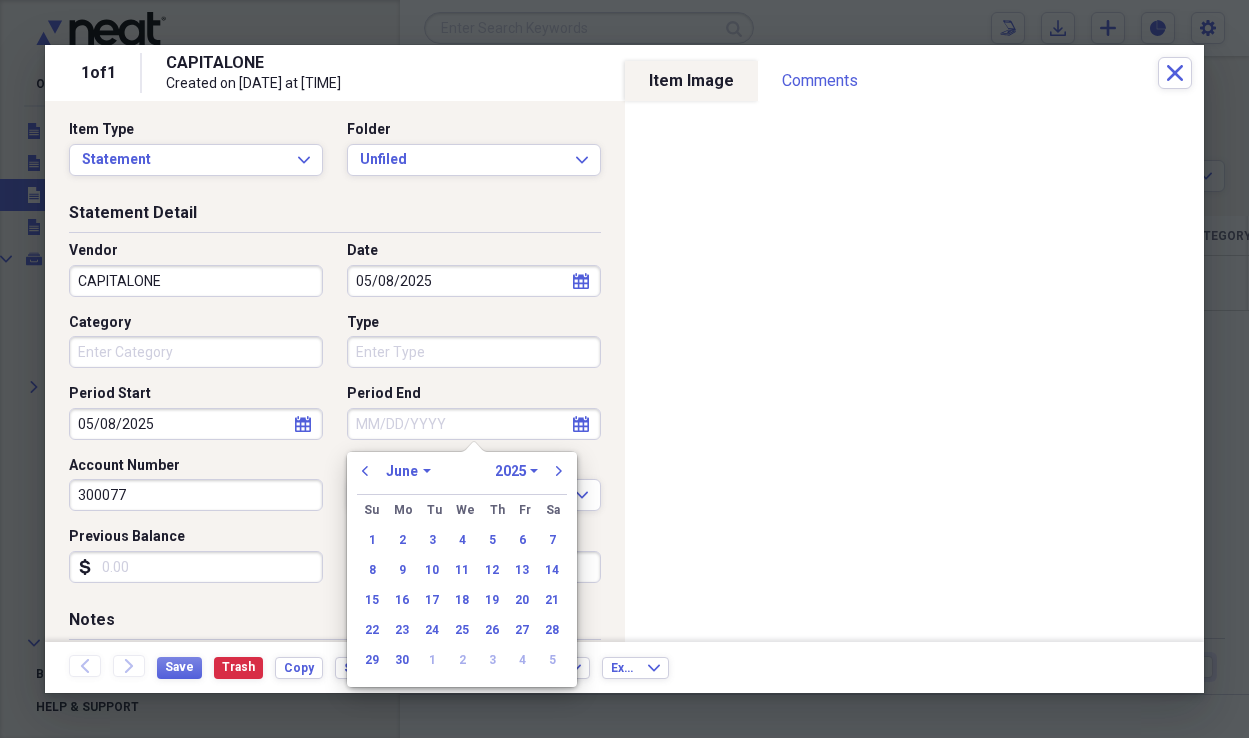 type on "06/06/2025" 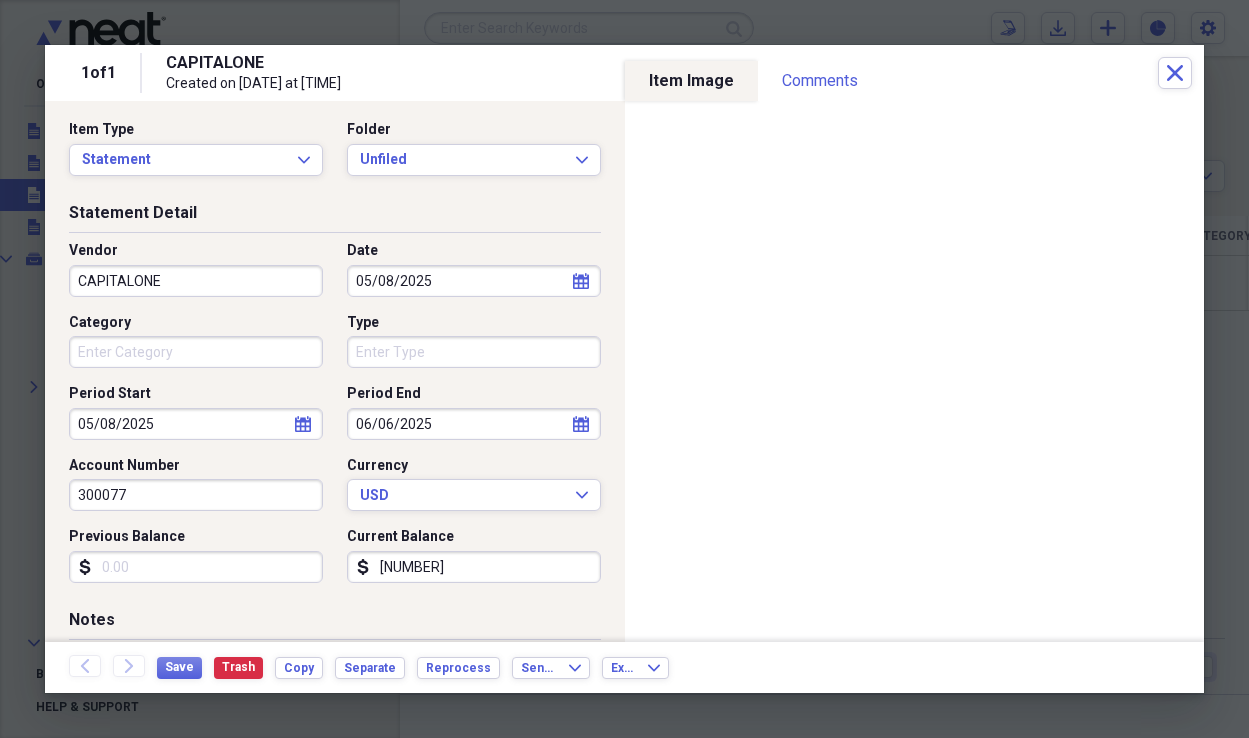 click on "calendar" 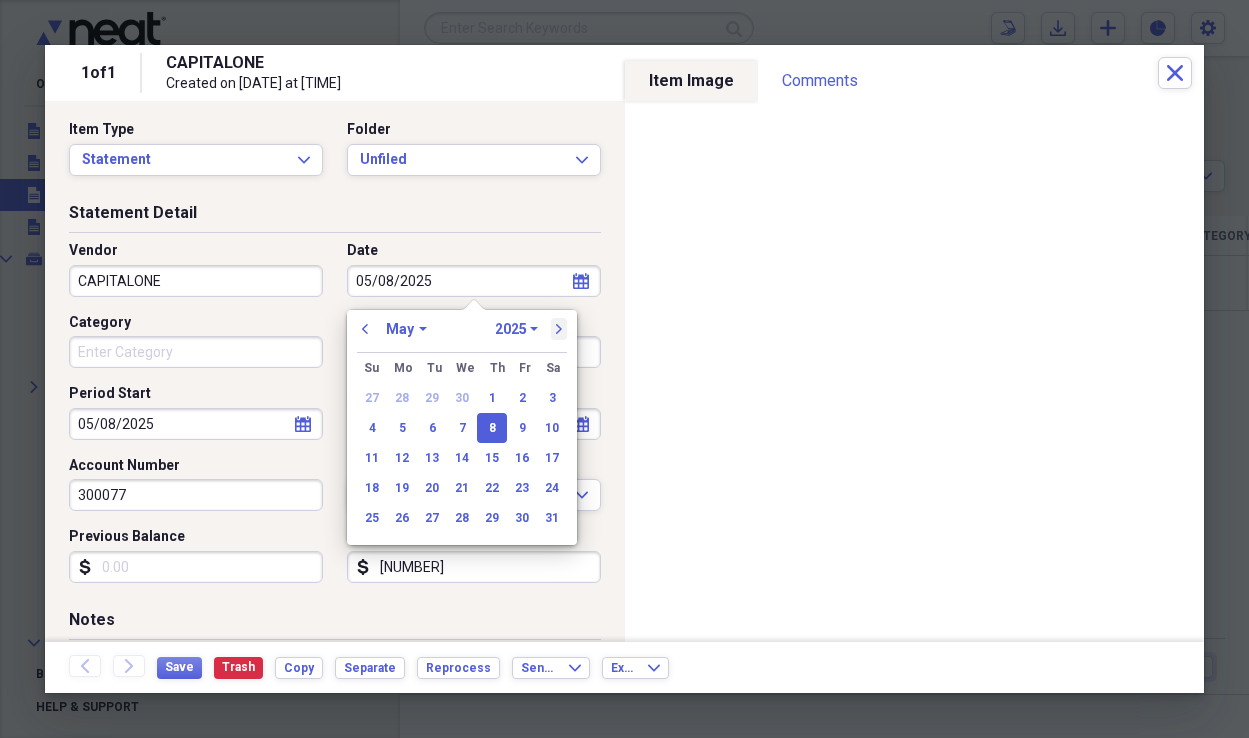click on "next" at bounding box center (559, 329) 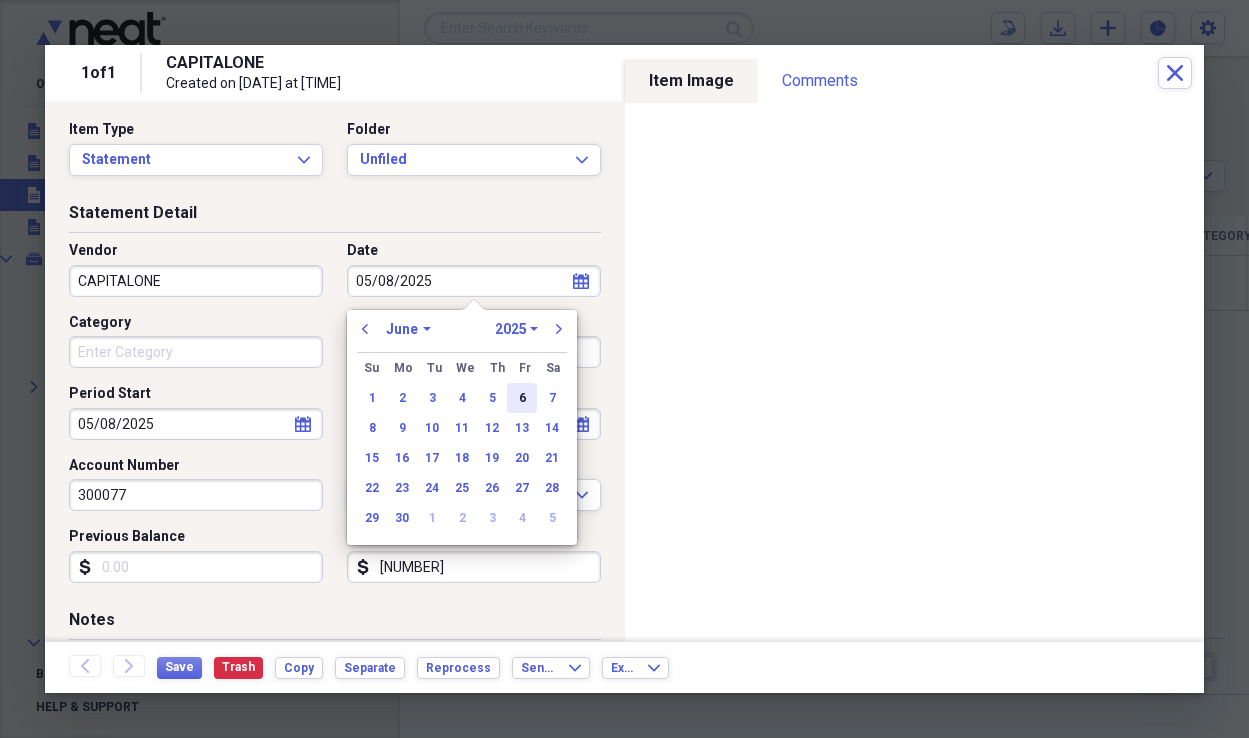 click on "6" at bounding box center [522, 398] 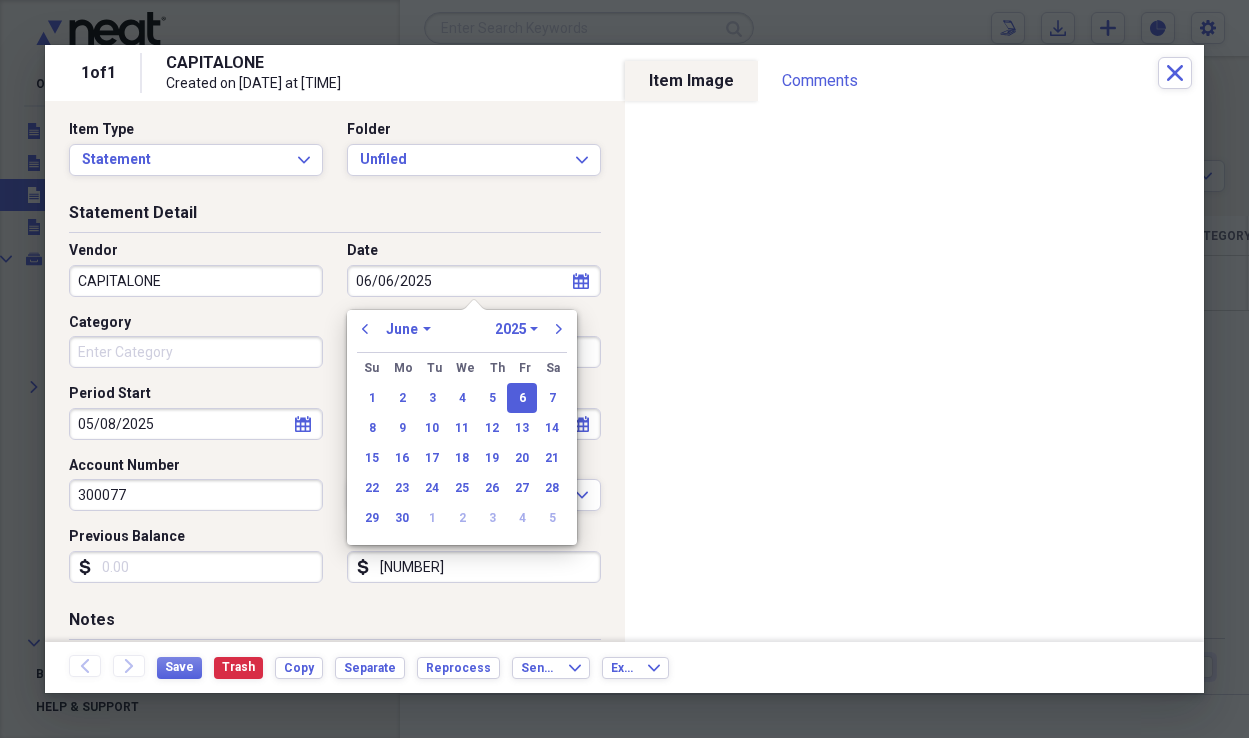 type on "06/06/2025" 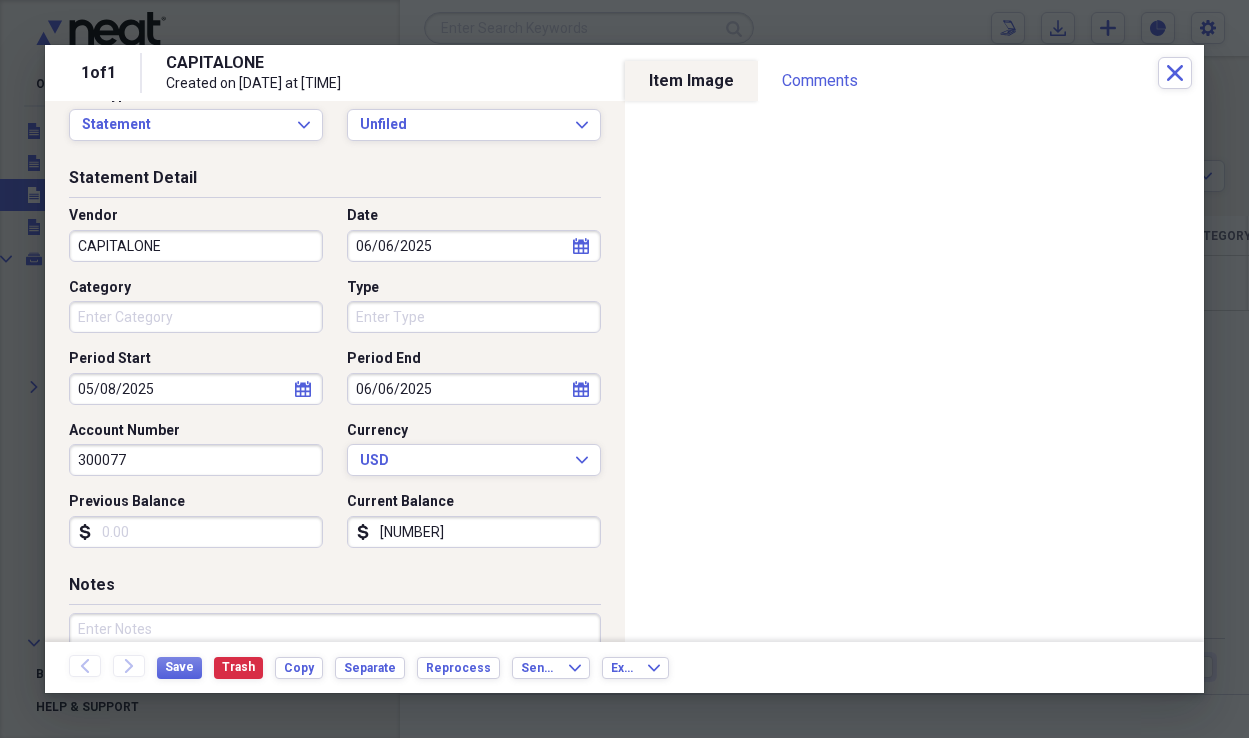 scroll, scrollTop: 58, scrollLeft: 0, axis: vertical 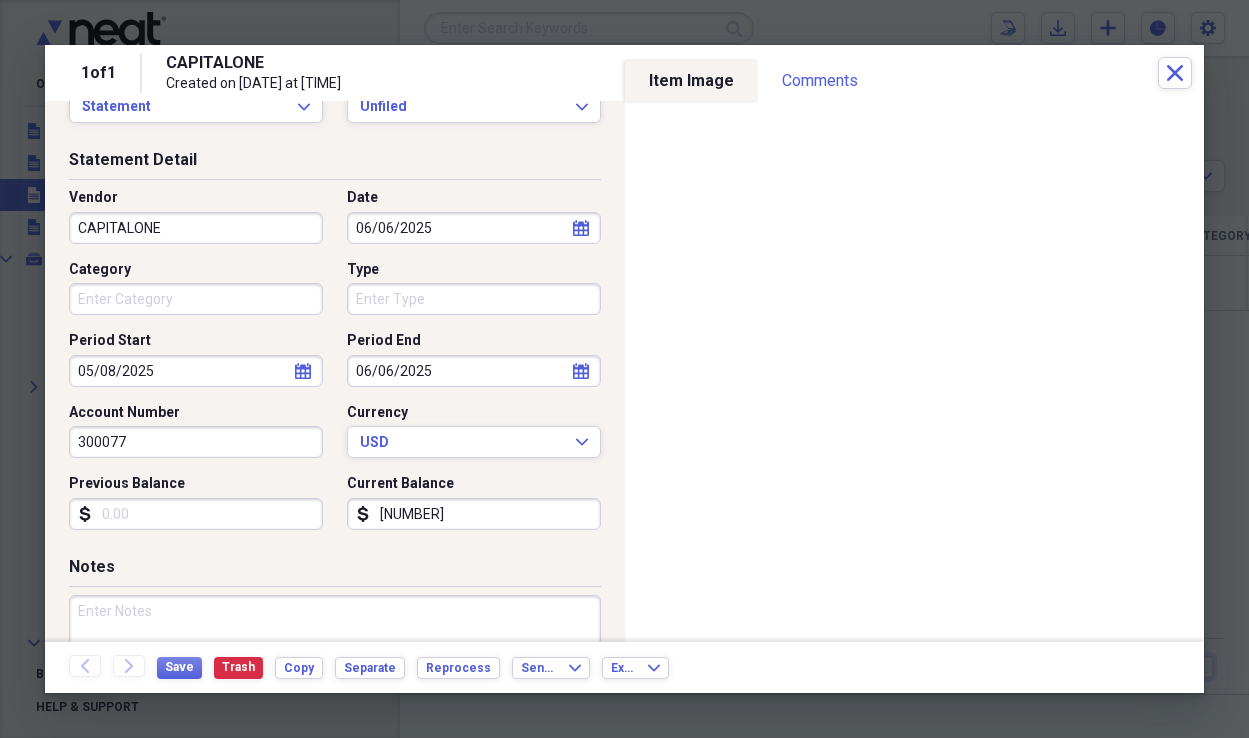 click on "Category" at bounding box center [196, 299] 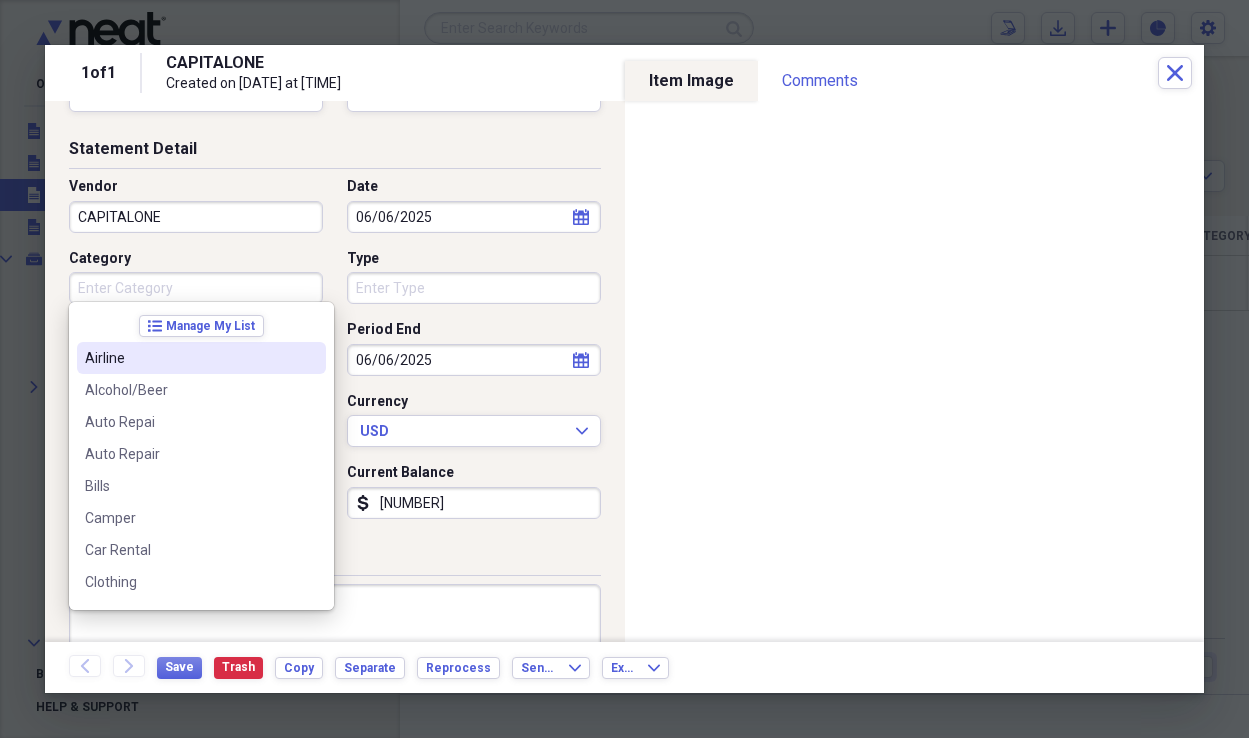 scroll, scrollTop: 62, scrollLeft: 0, axis: vertical 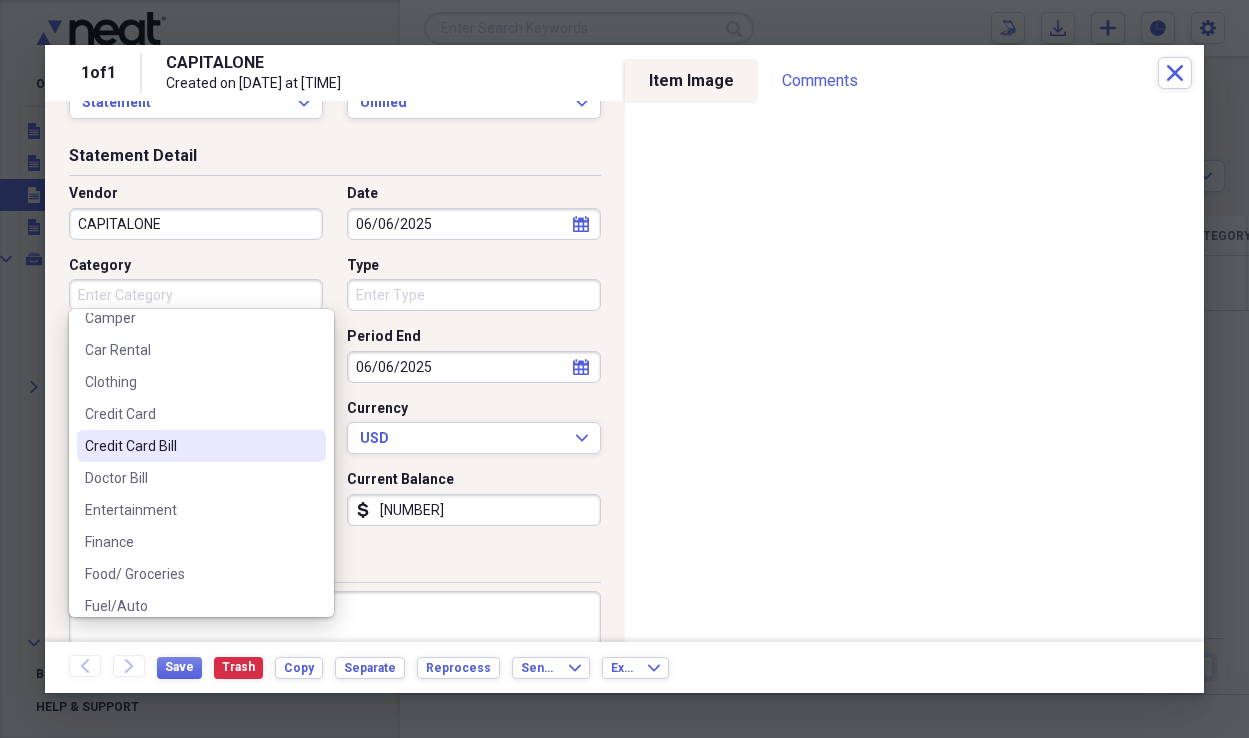 click on "Credit Card Bill" at bounding box center (189, 446) 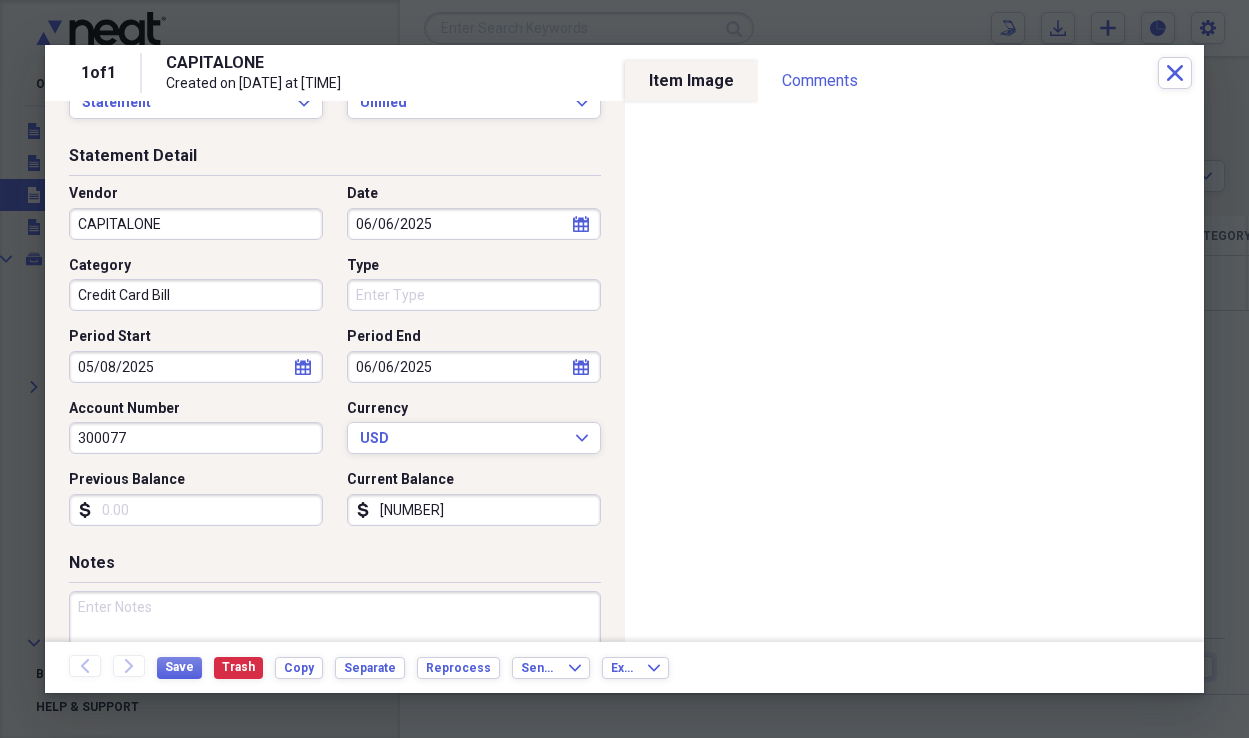 click on "Type" at bounding box center [474, 295] 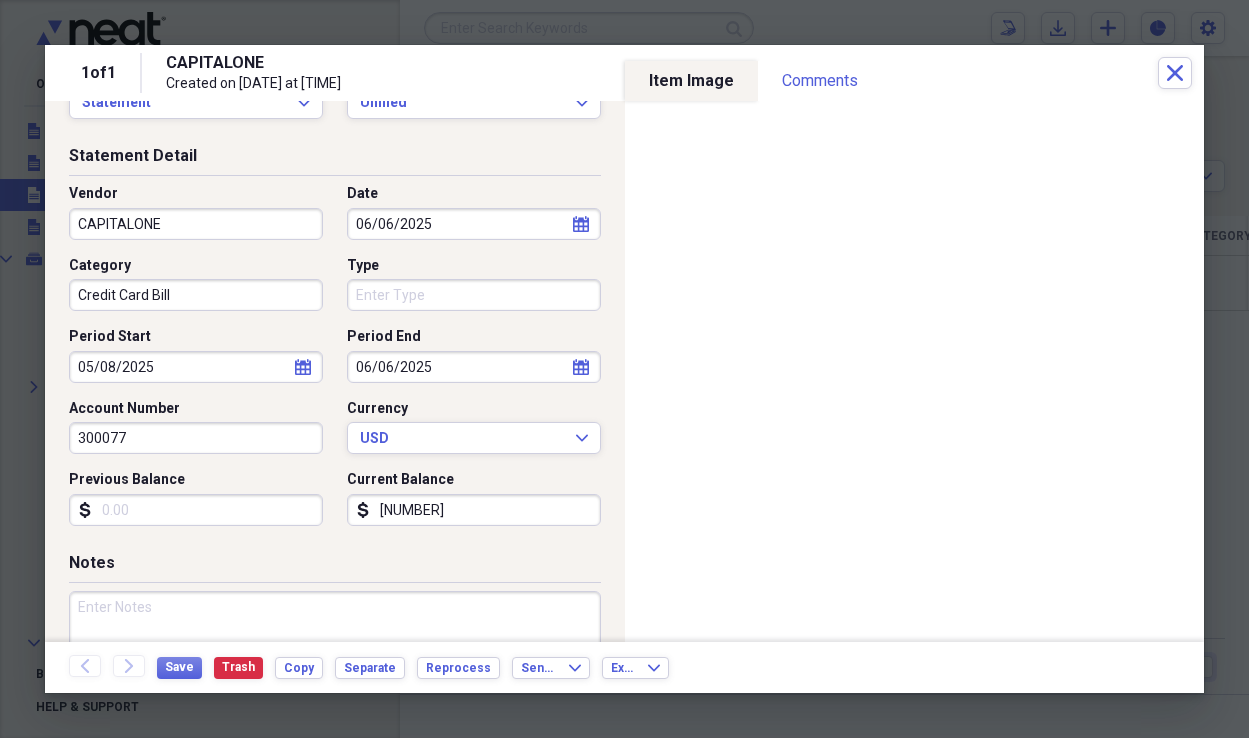 click on "CAPITALONE" at bounding box center [196, 224] 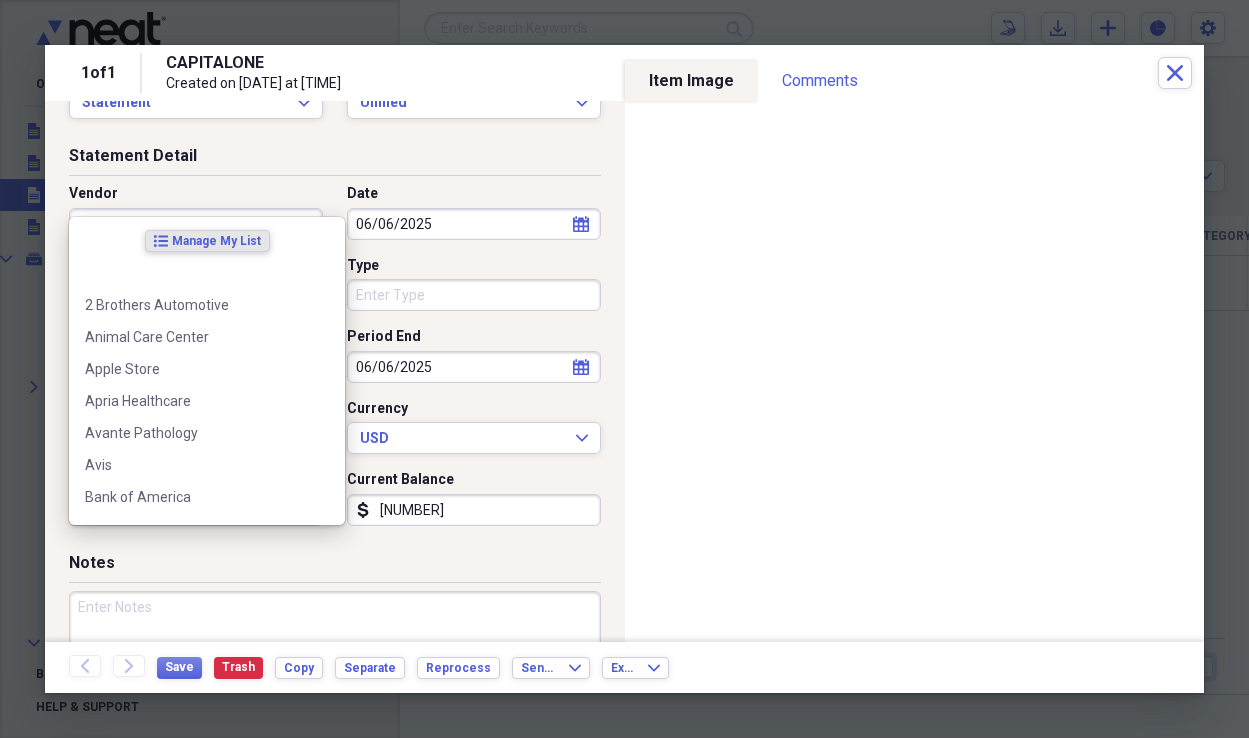 scroll, scrollTop: 84, scrollLeft: 0, axis: vertical 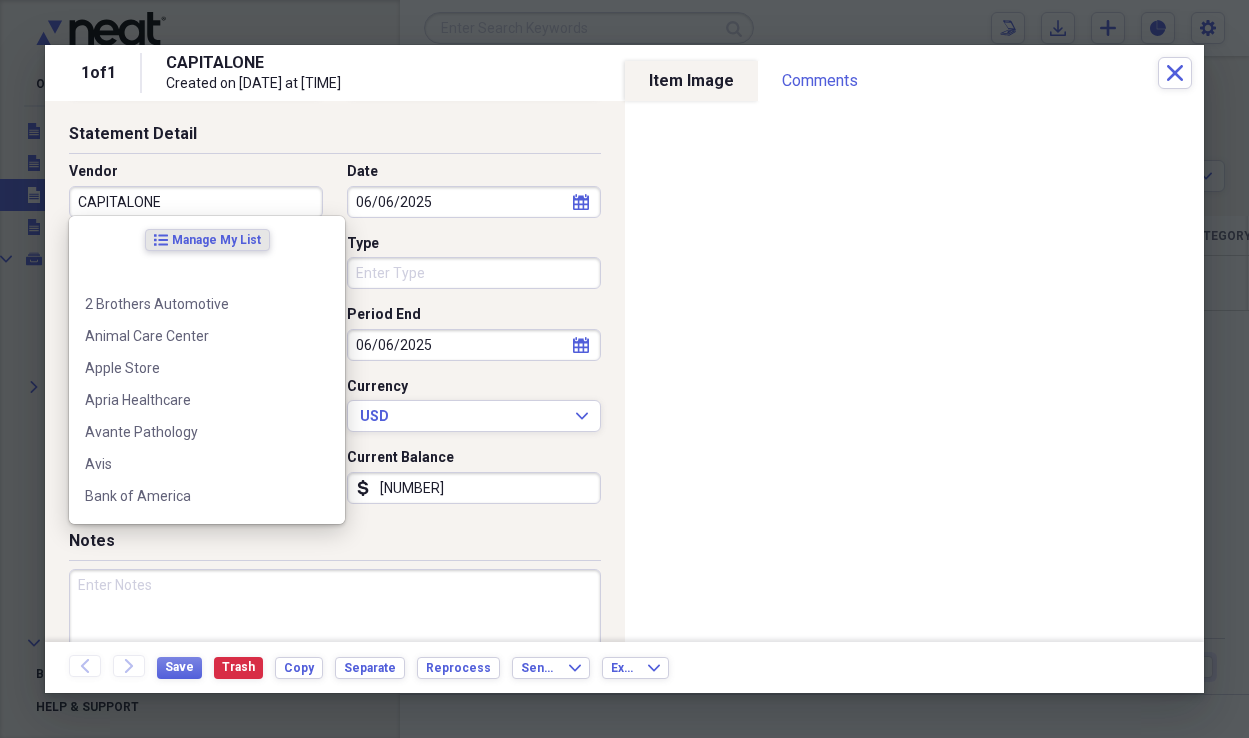 drag, startPoint x: 75, startPoint y: 202, endPoint x: 220, endPoint y: 197, distance: 145.08618 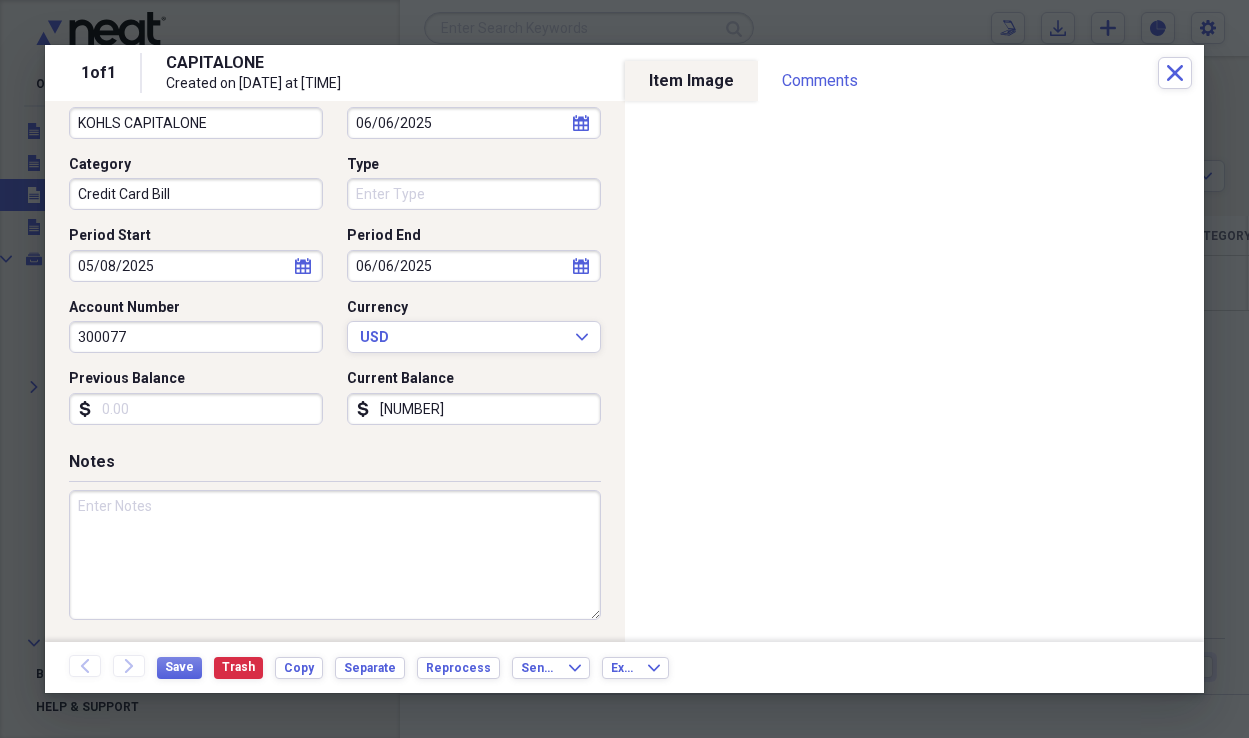 scroll, scrollTop: 160, scrollLeft: 0, axis: vertical 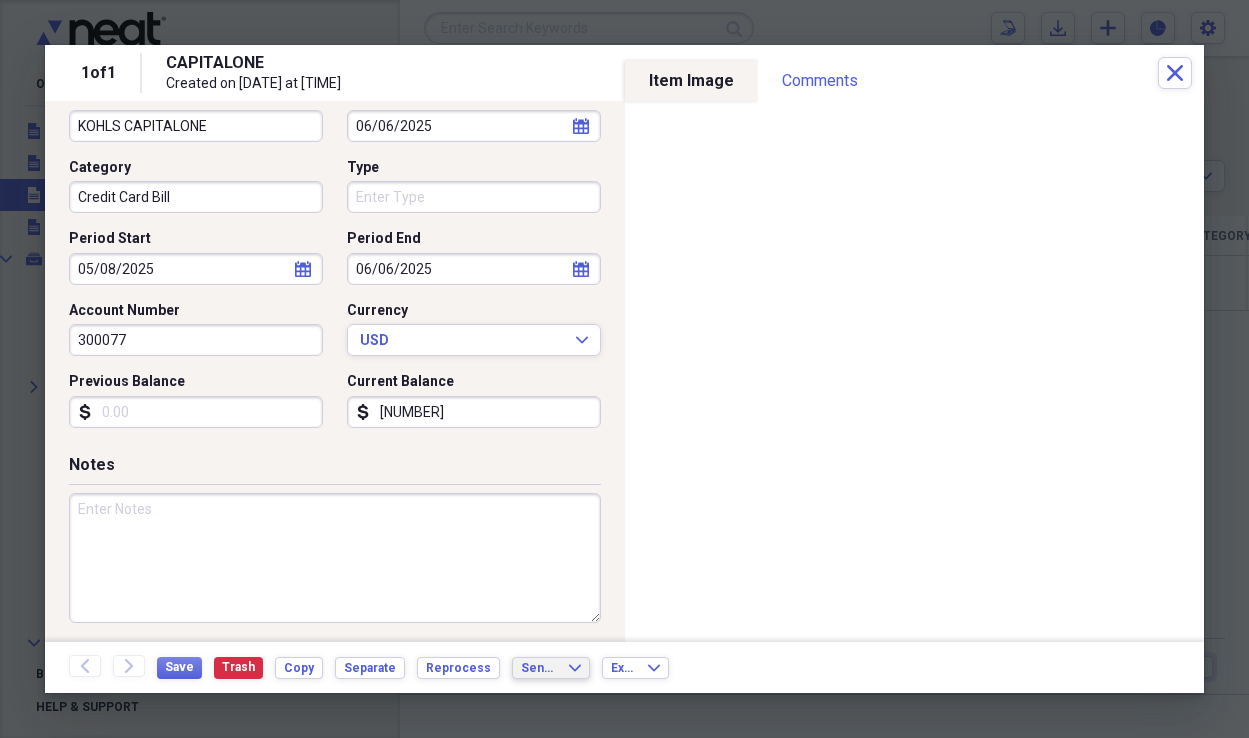 type on "KOHLS CAPITALONE" 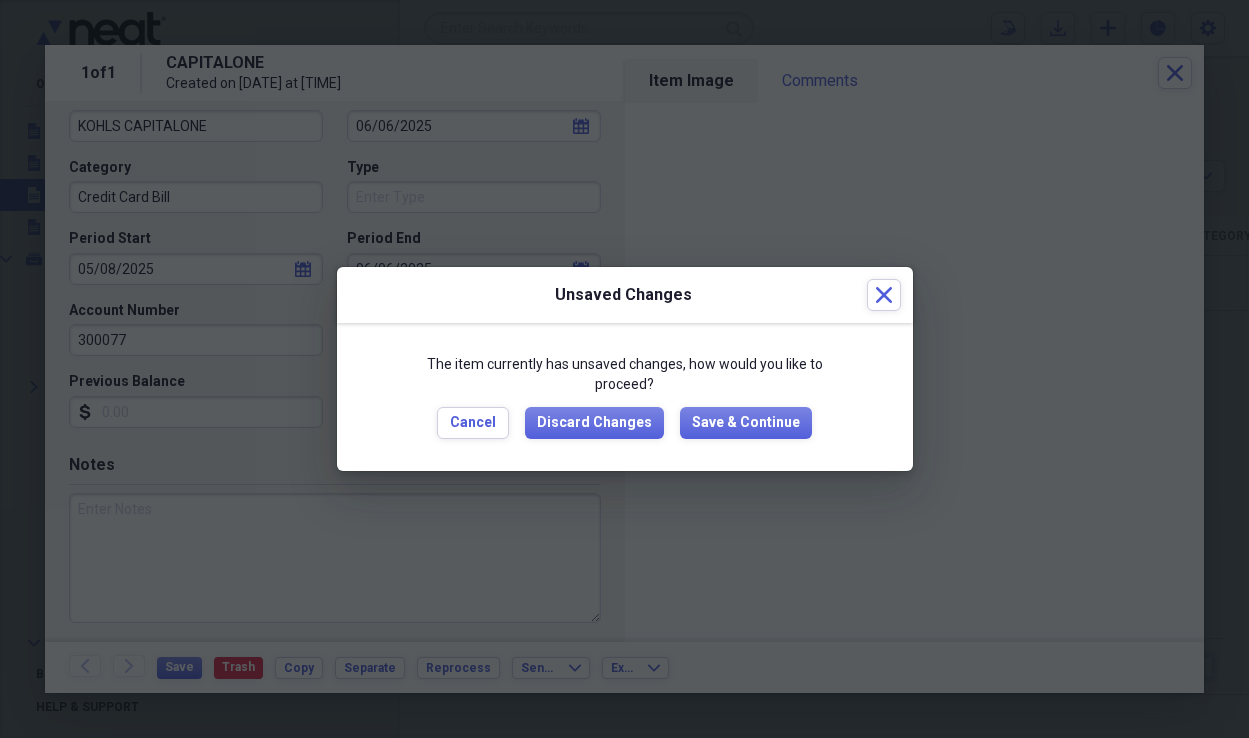 click at bounding box center [624, 369] 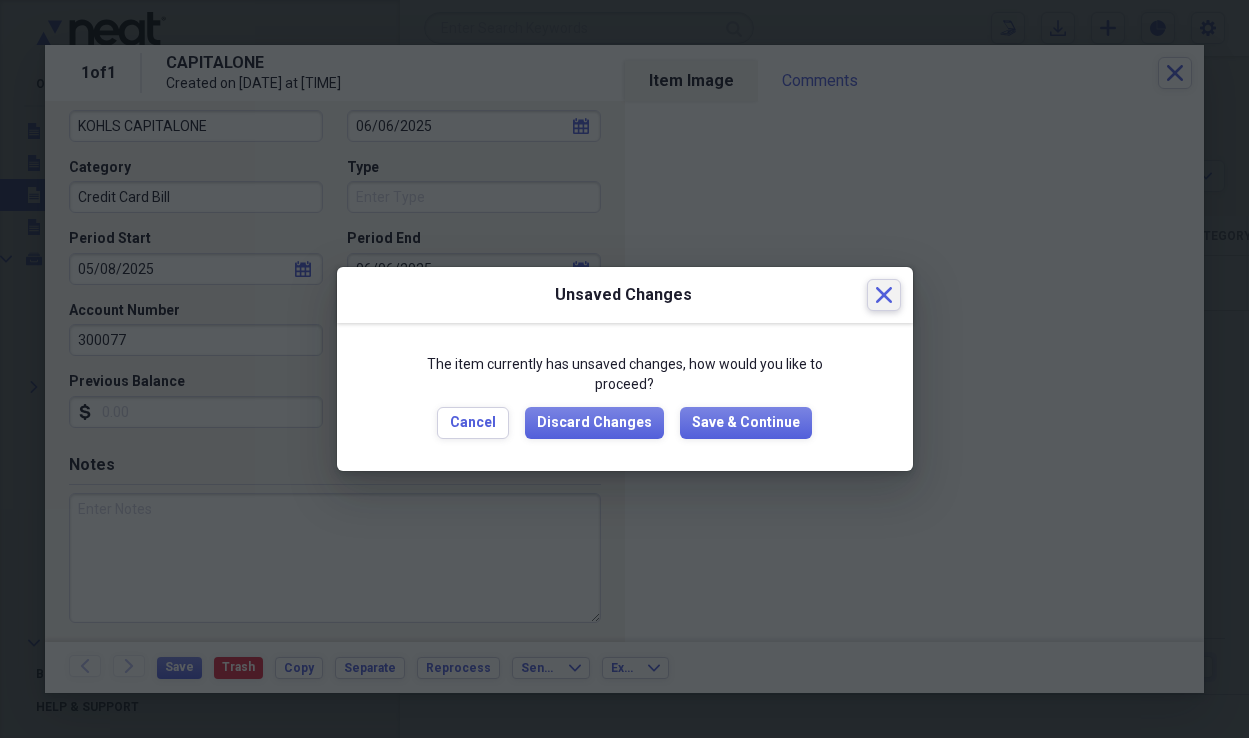 drag, startPoint x: 896, startPoint y: 289, endPoint x: 883, endPoint y: 297, distance: 15.264338 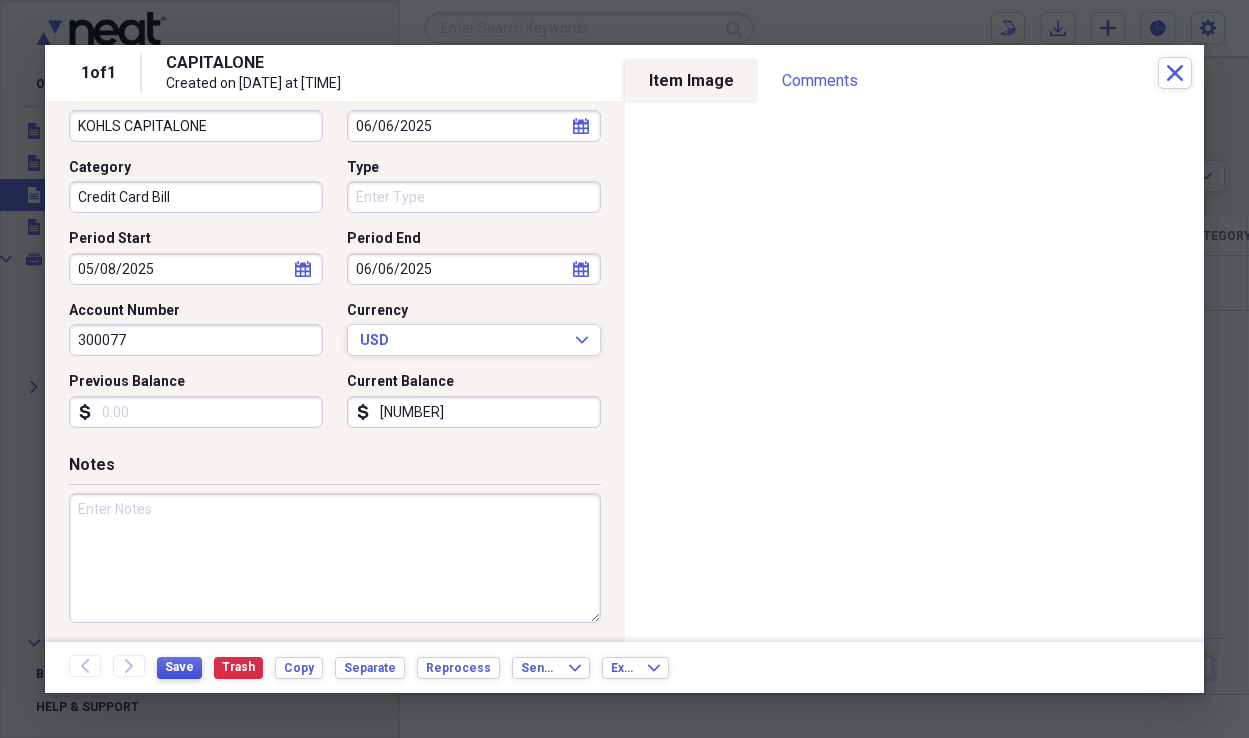 click on "Save" at bounding box center (179, 667) 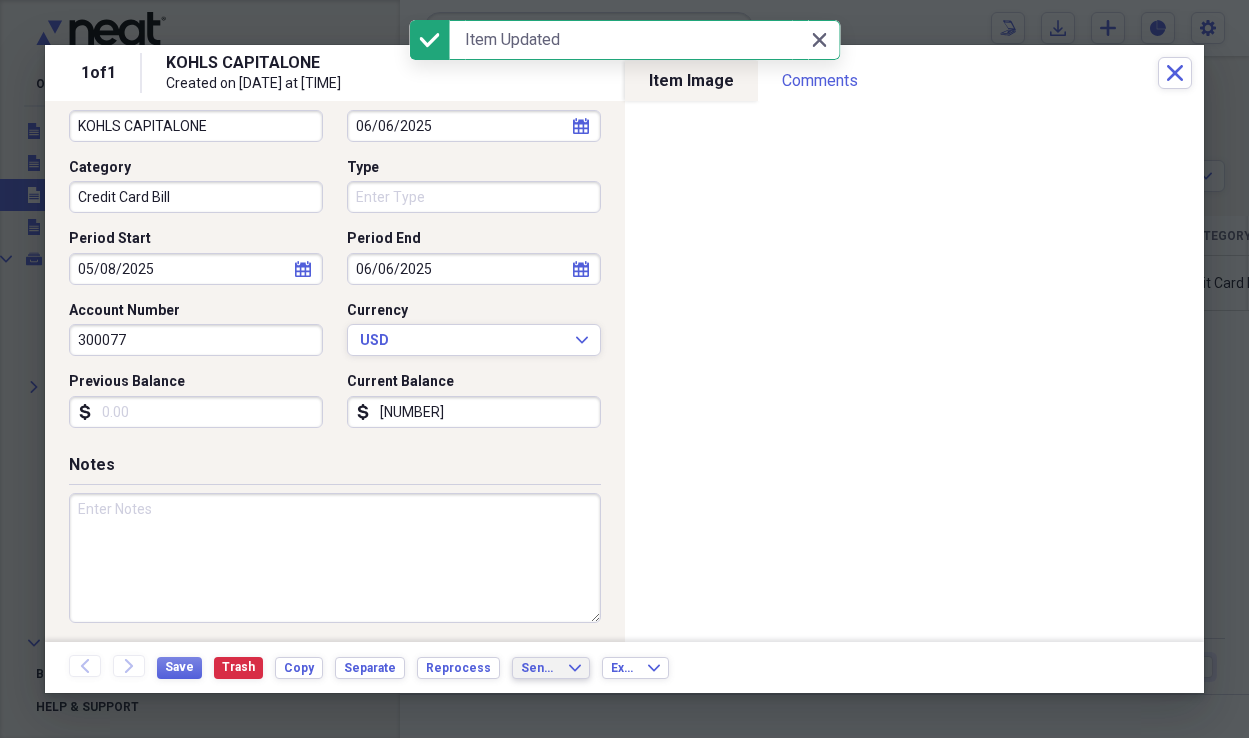 click on "Send To" at bounding box center (539, 668) 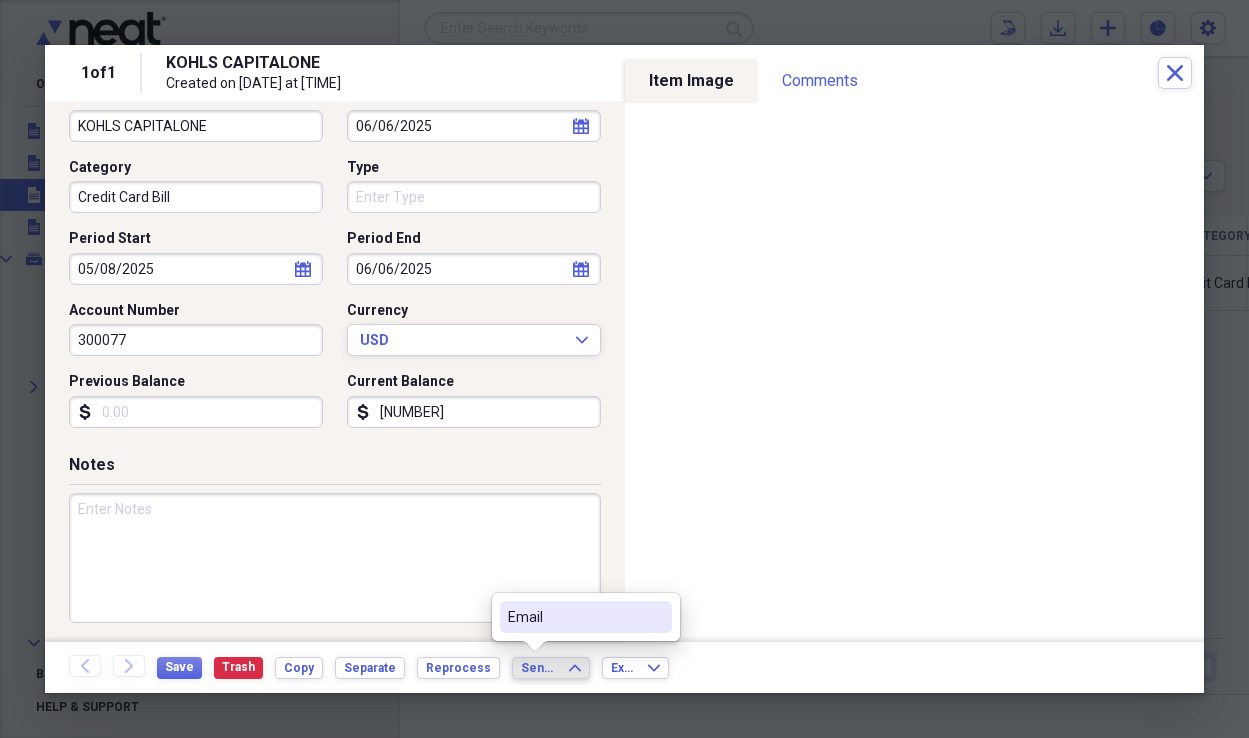 click on "Send To Expand" at bounding box center [551, 668] 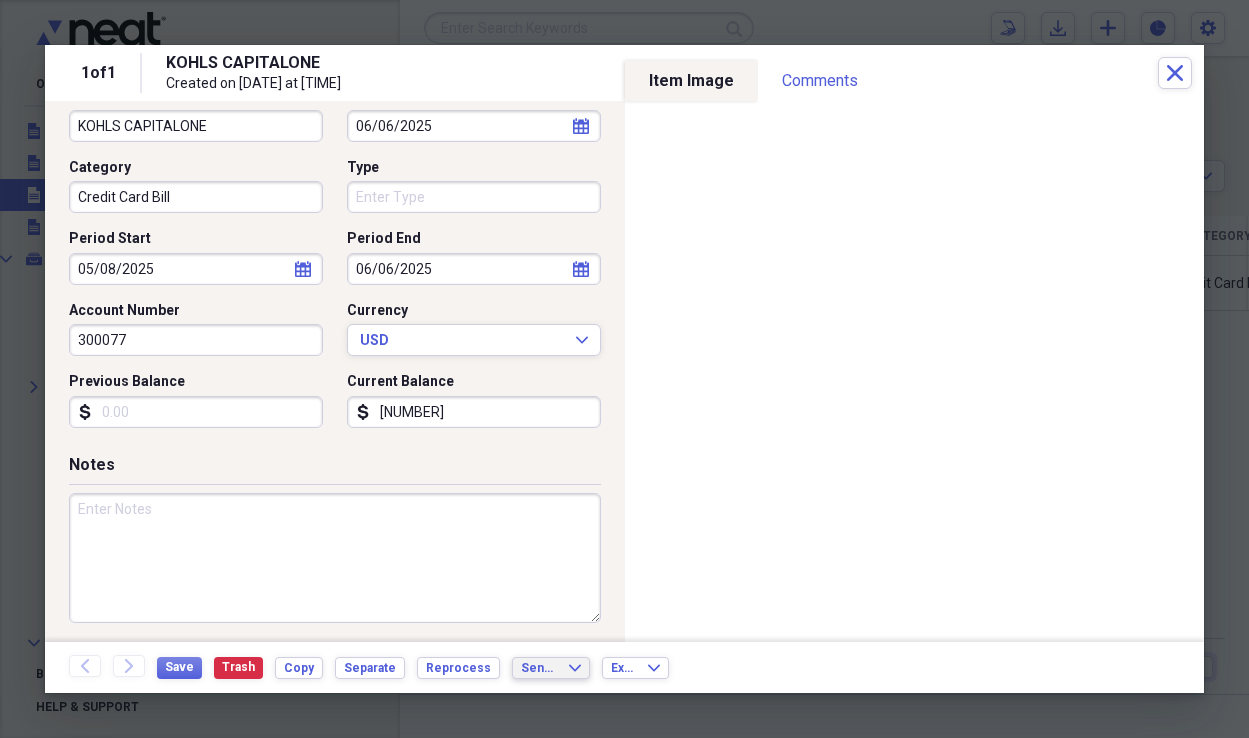 click on "Send To Expand" at bounding box center (551, 668) 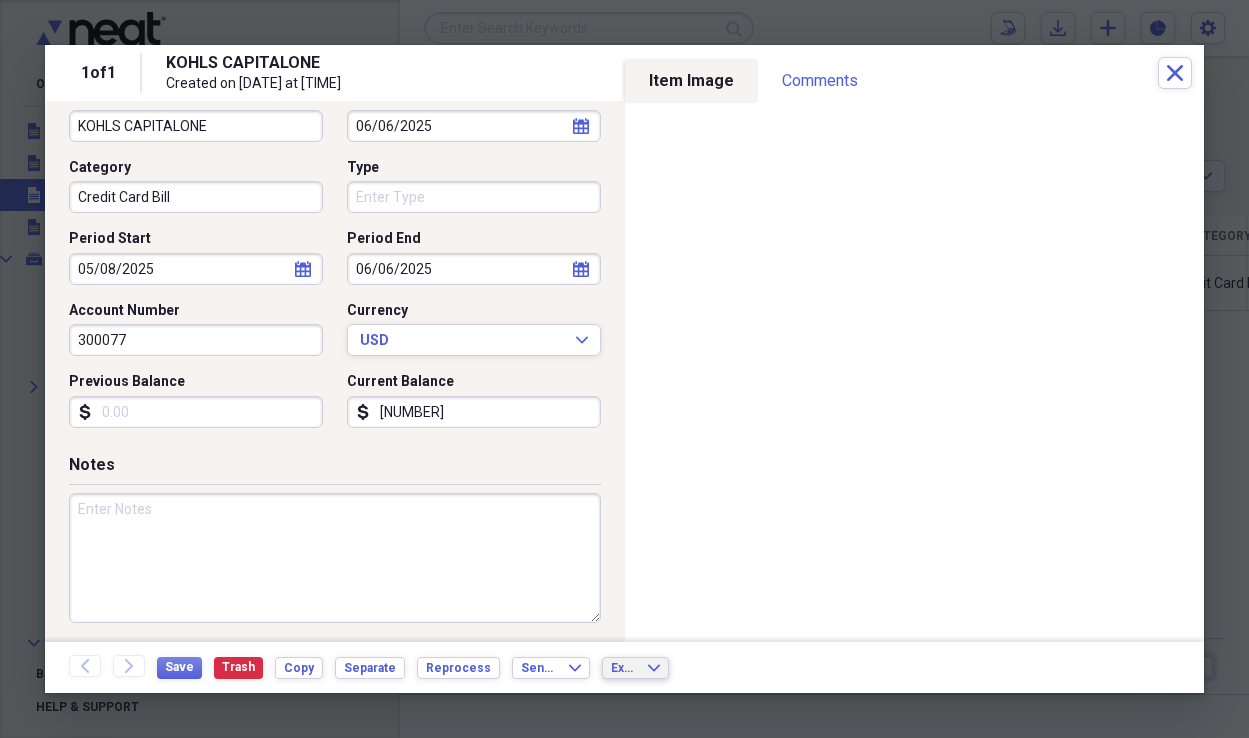 click on "Expand" 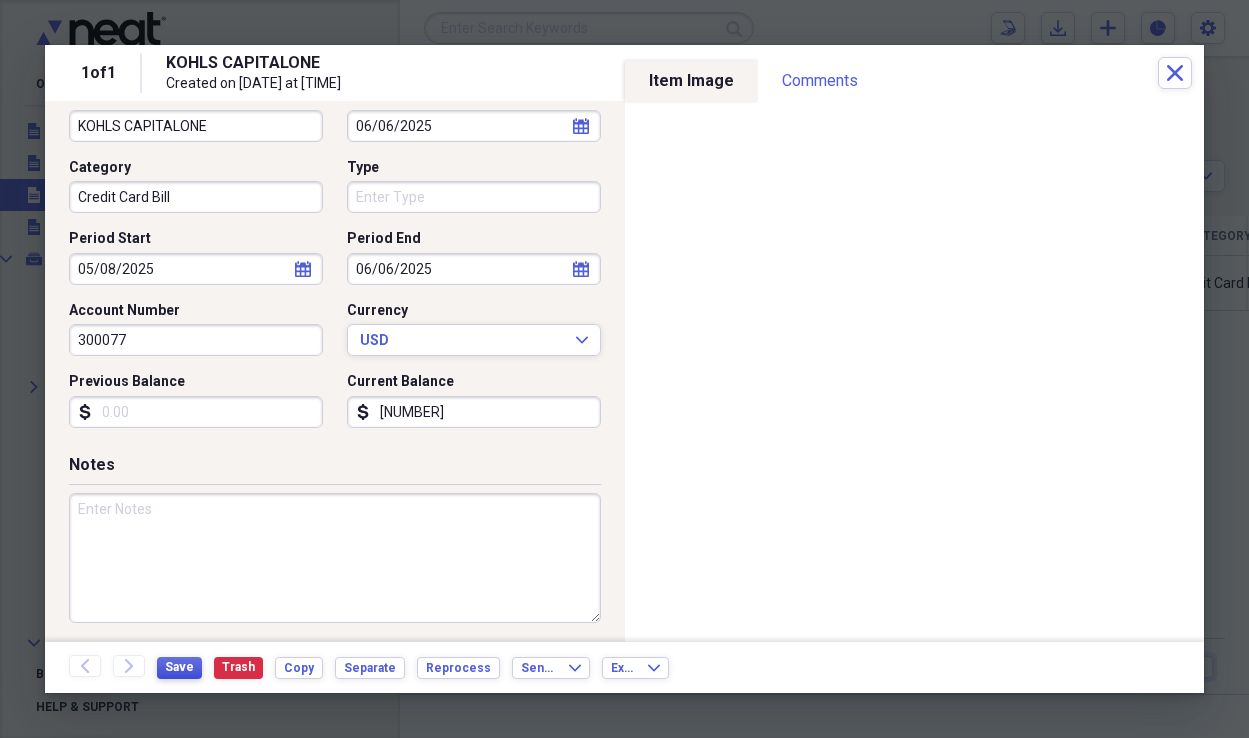 click on "Save" at bounding box center (179, 667) 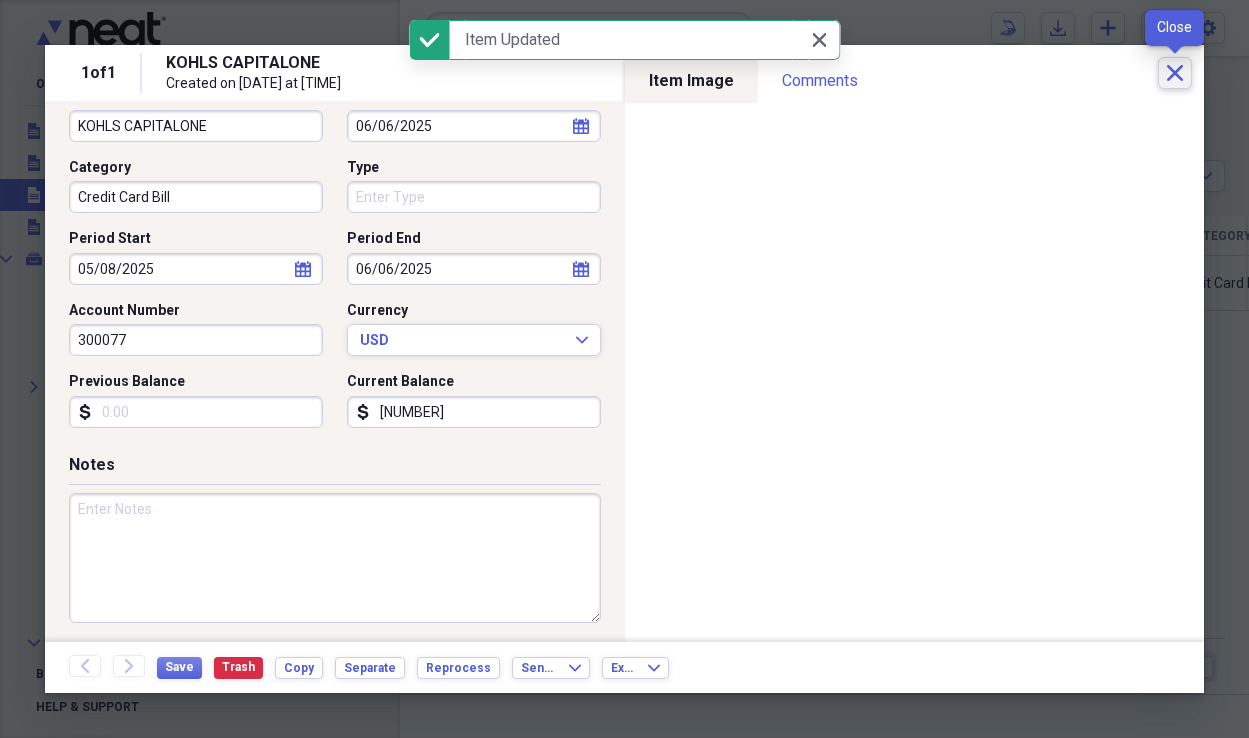 click on "Close" 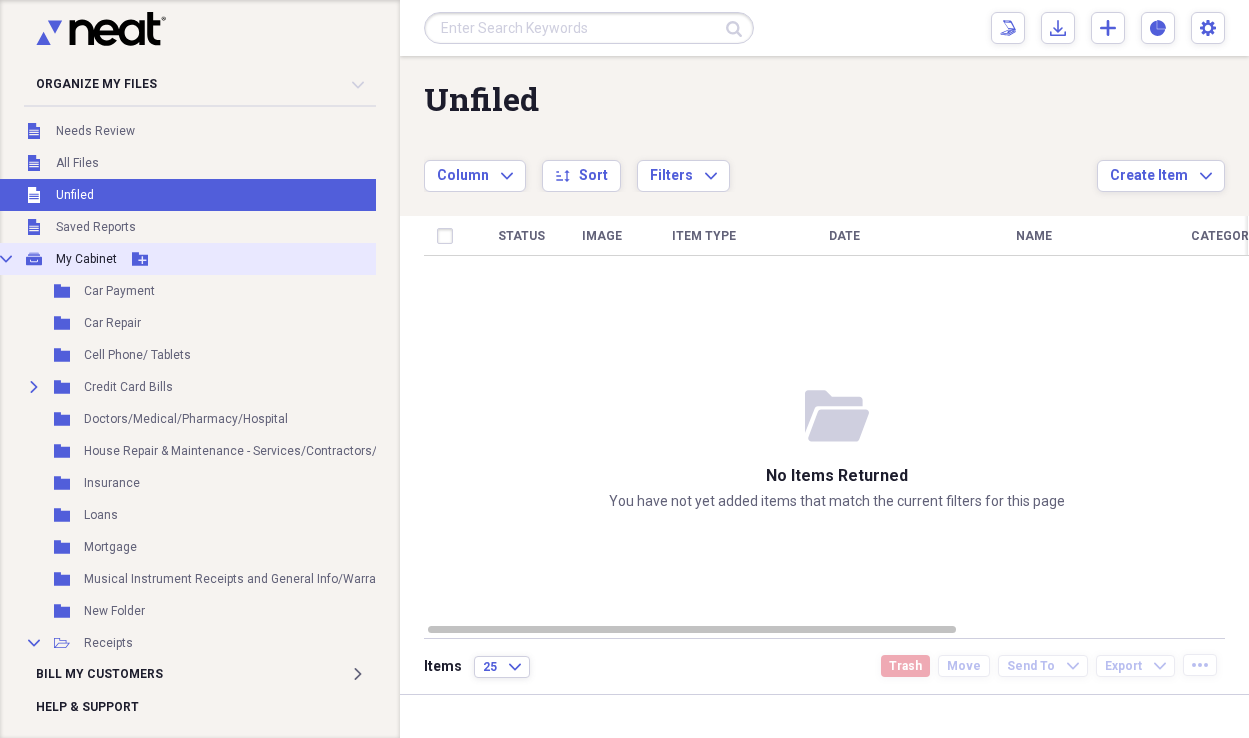 scroll, scrollTop: 49, scrollLeft: 10, axis: both 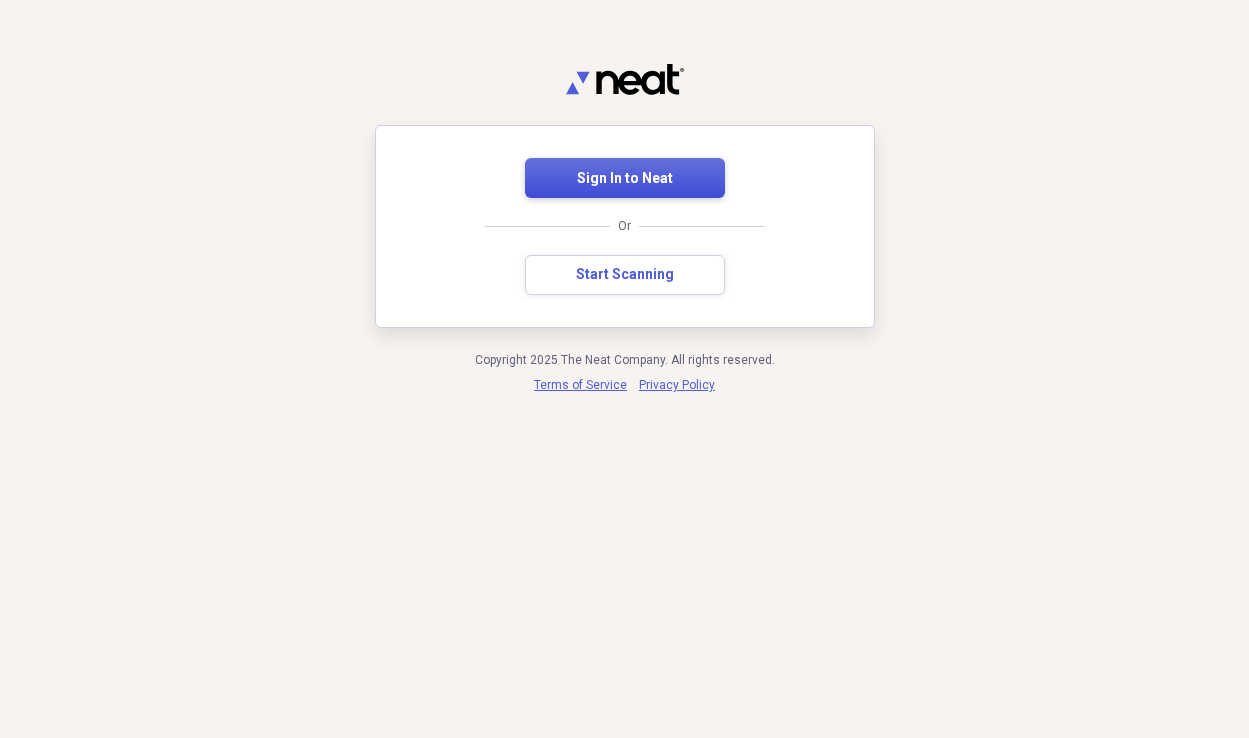 click on "Sign In to Neat" at bounding box center (625, 179) 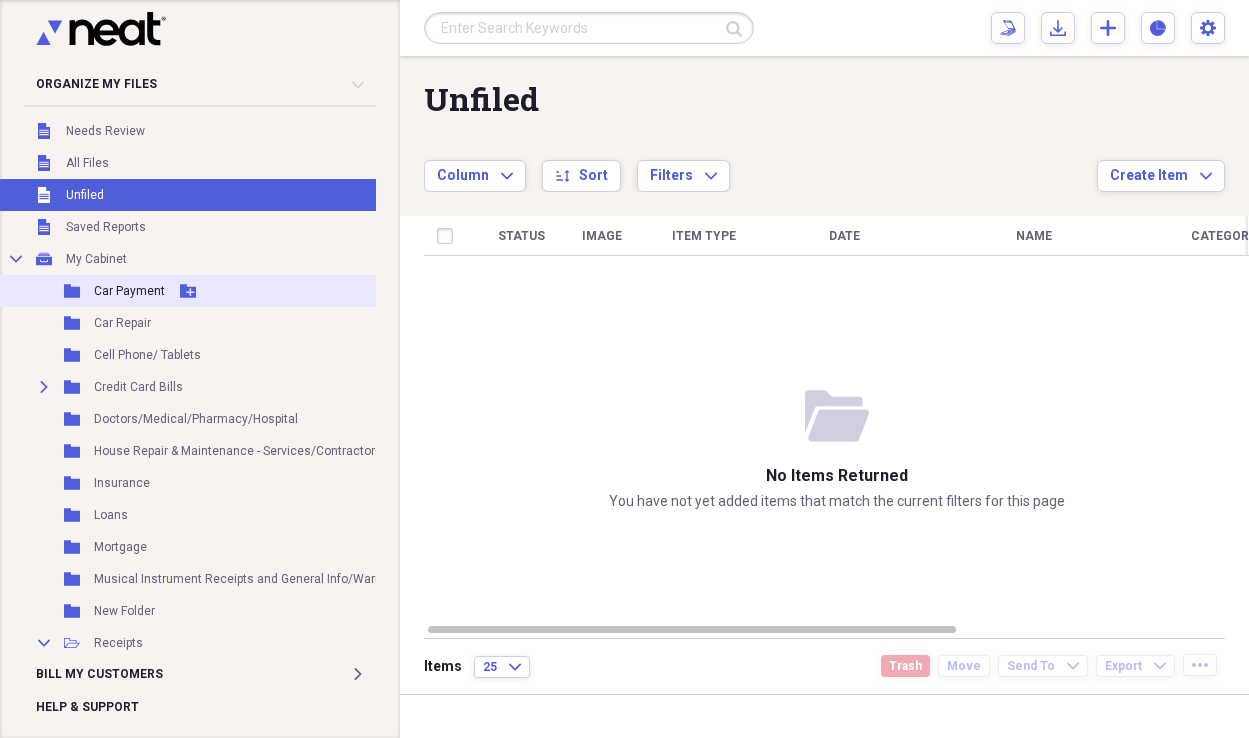 scroll, scrollTop: 8, scrollLeft: 0, axis: vertical 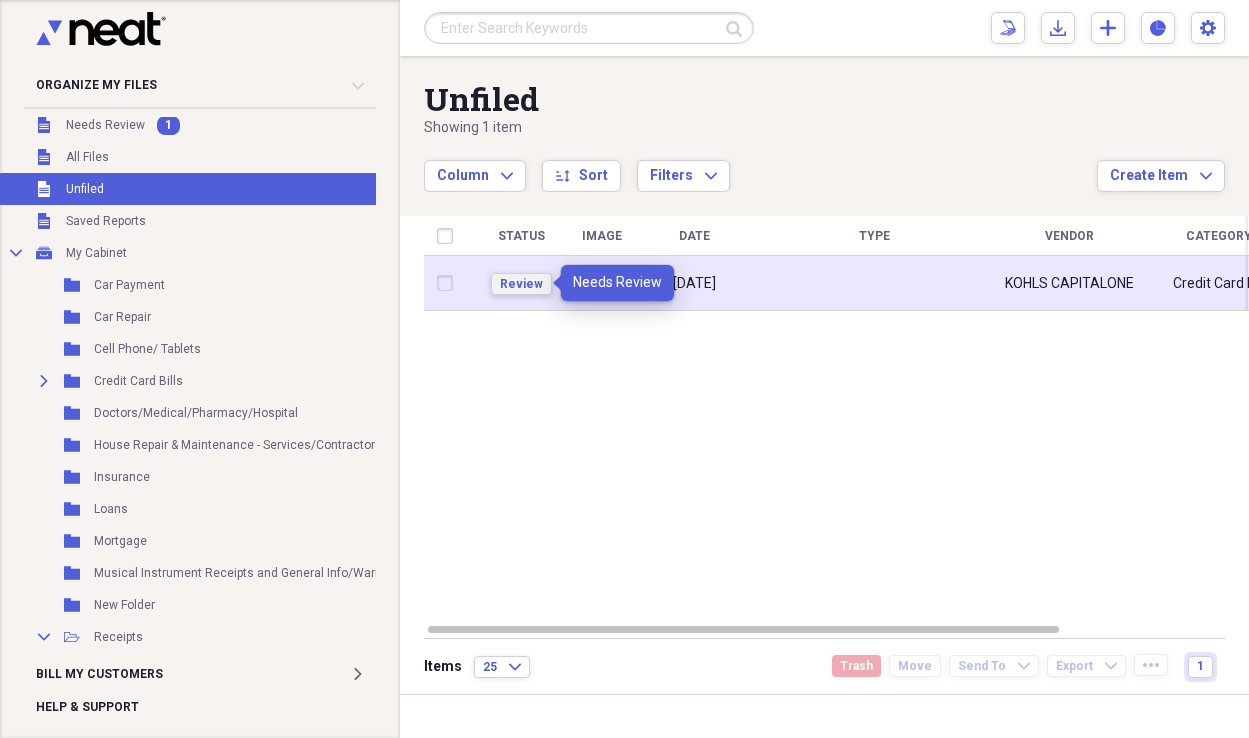 click on "Review" at bounding box center (521, 284) 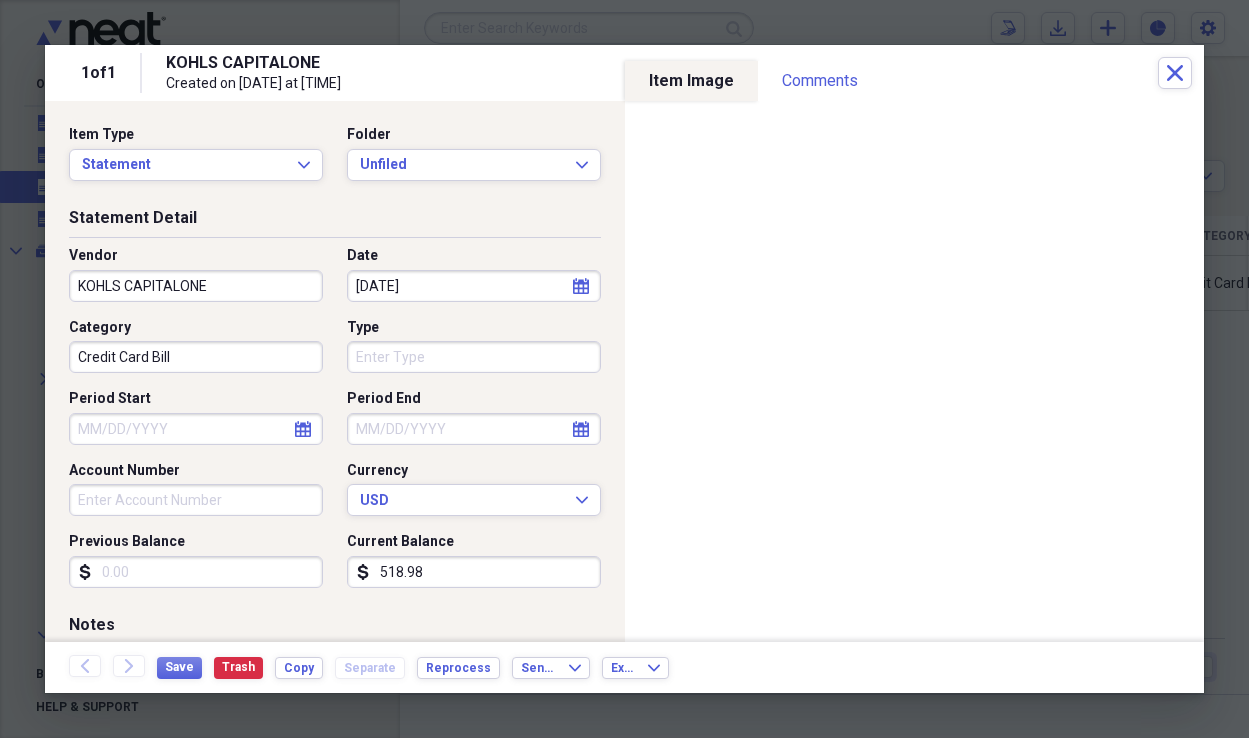 click on "Period End" at bounding box center (474, 429) 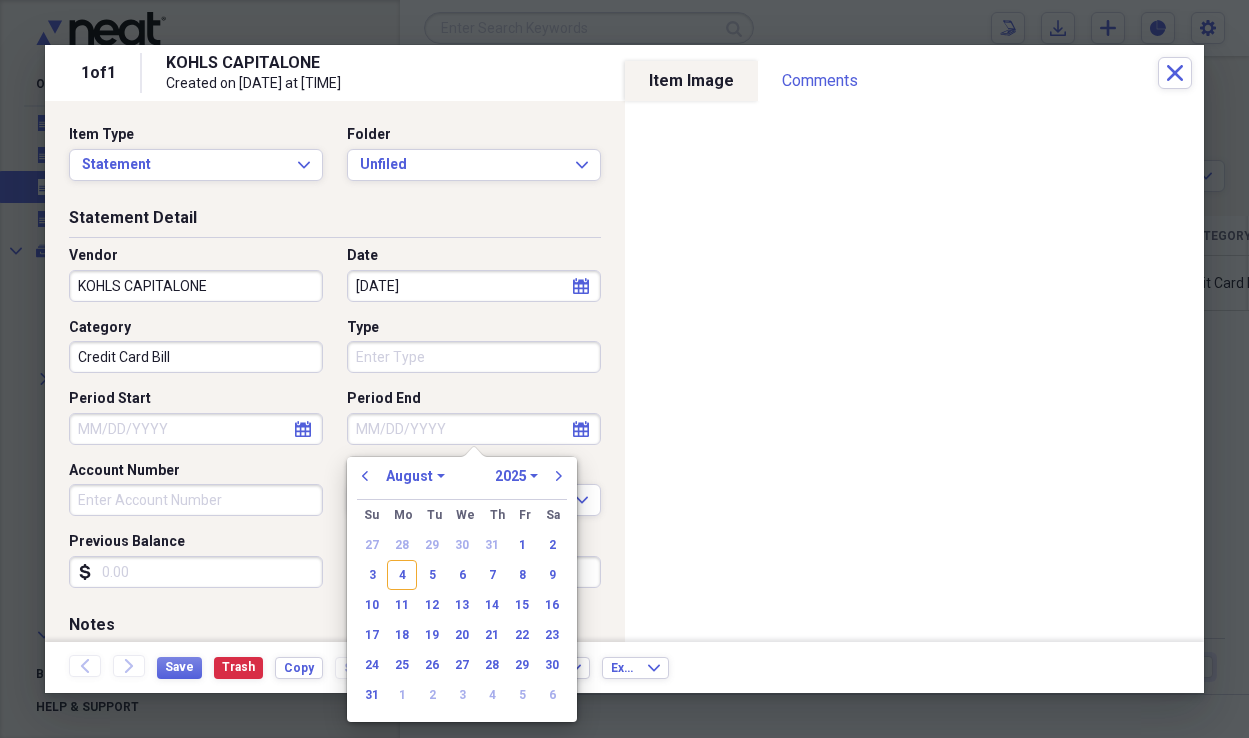 click on "Period Start" at bounding box center (196, 429) 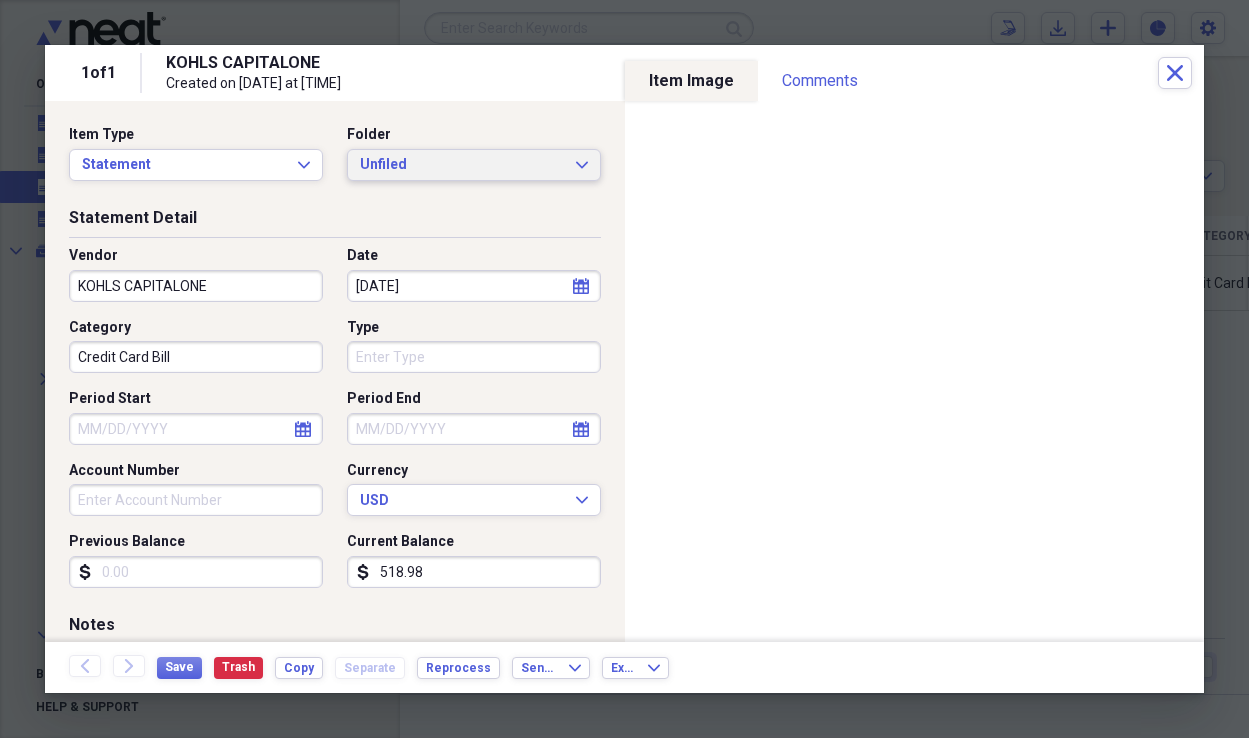 click on "Unfiled" at bounding box center (462, 165) 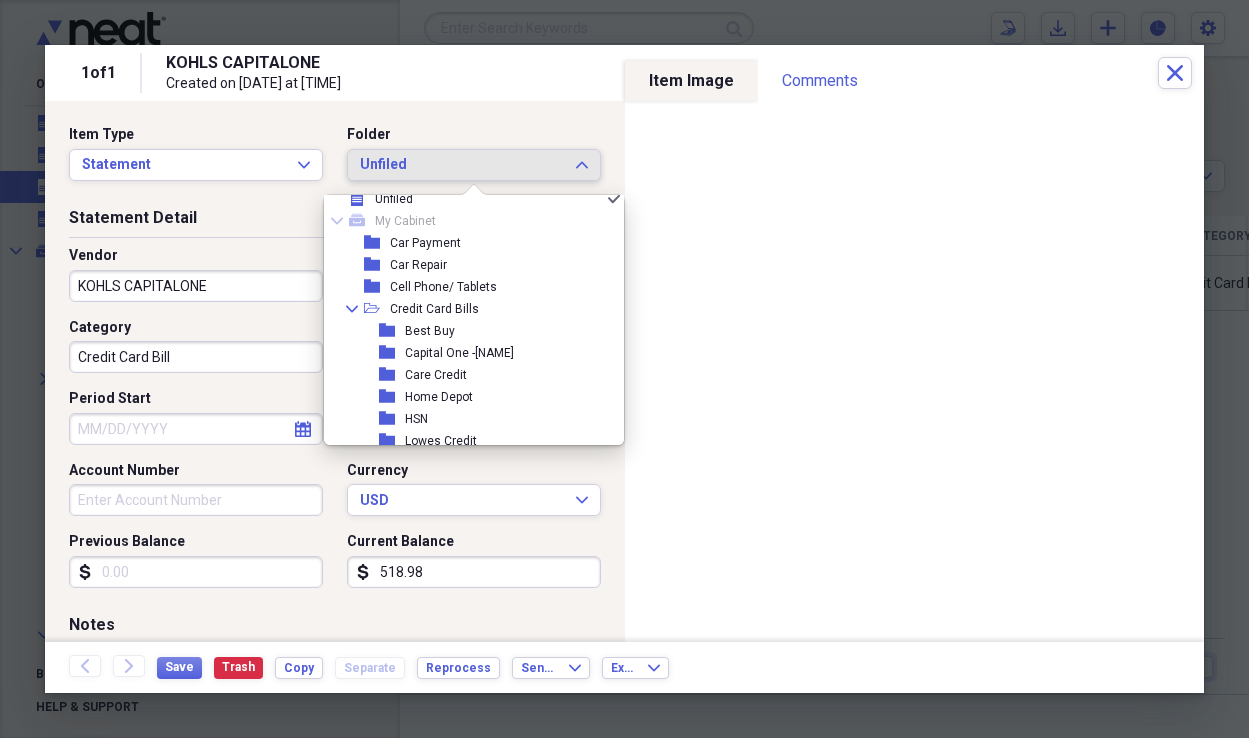 scroll, scrollTop: 0, scrollLeft: 0, axis: both 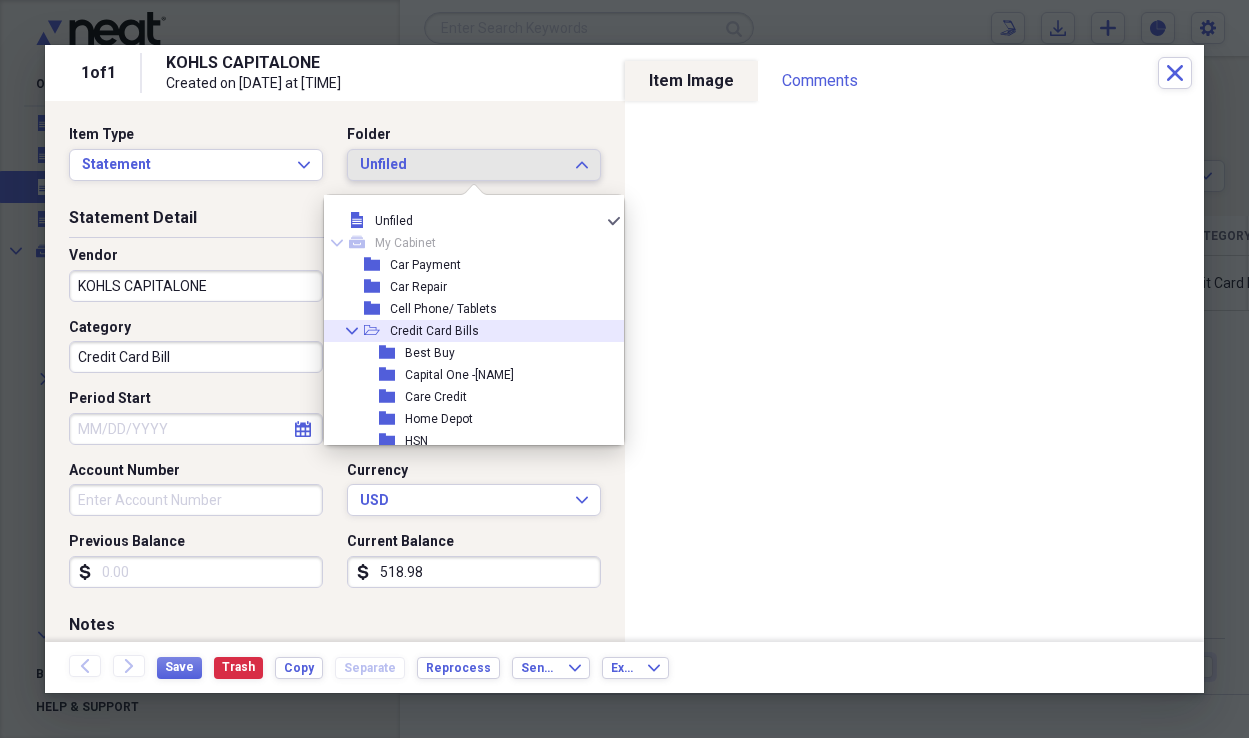 click on "Collapse open-folder Credit Card Bills" at bounding box center [466, 331] 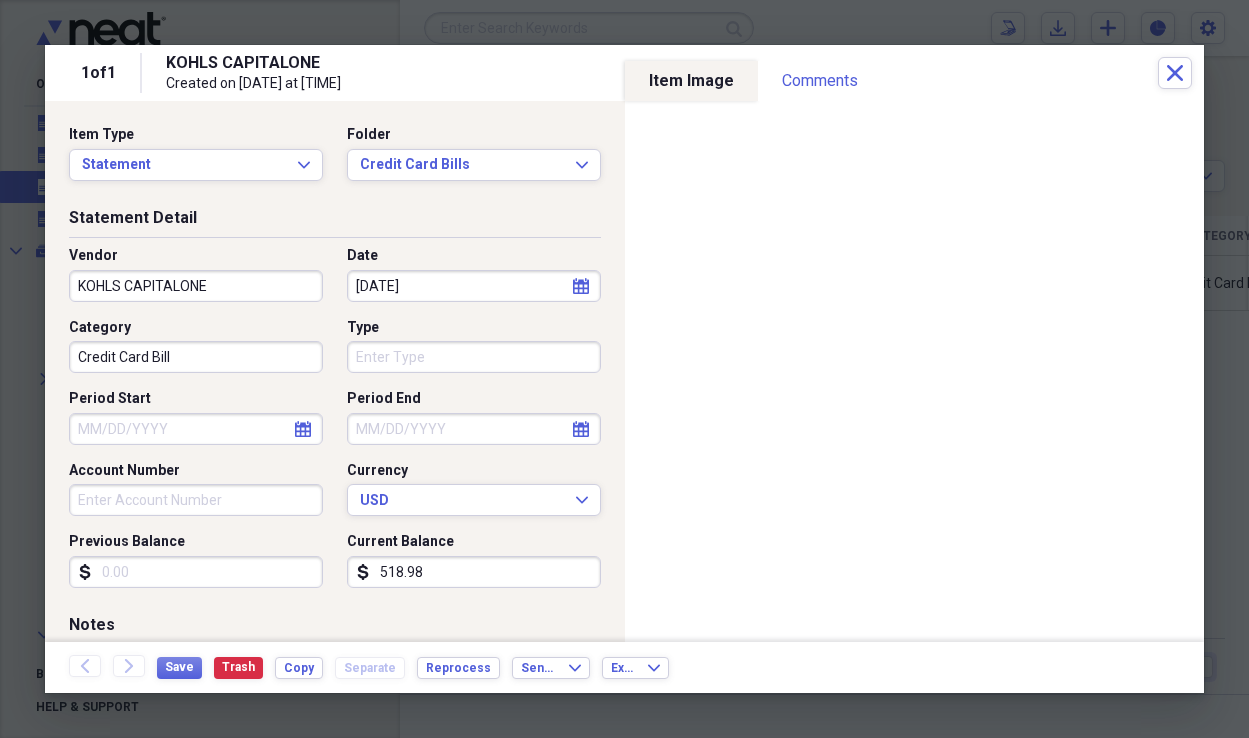 click on "Type" at bounding box center (474, 357) 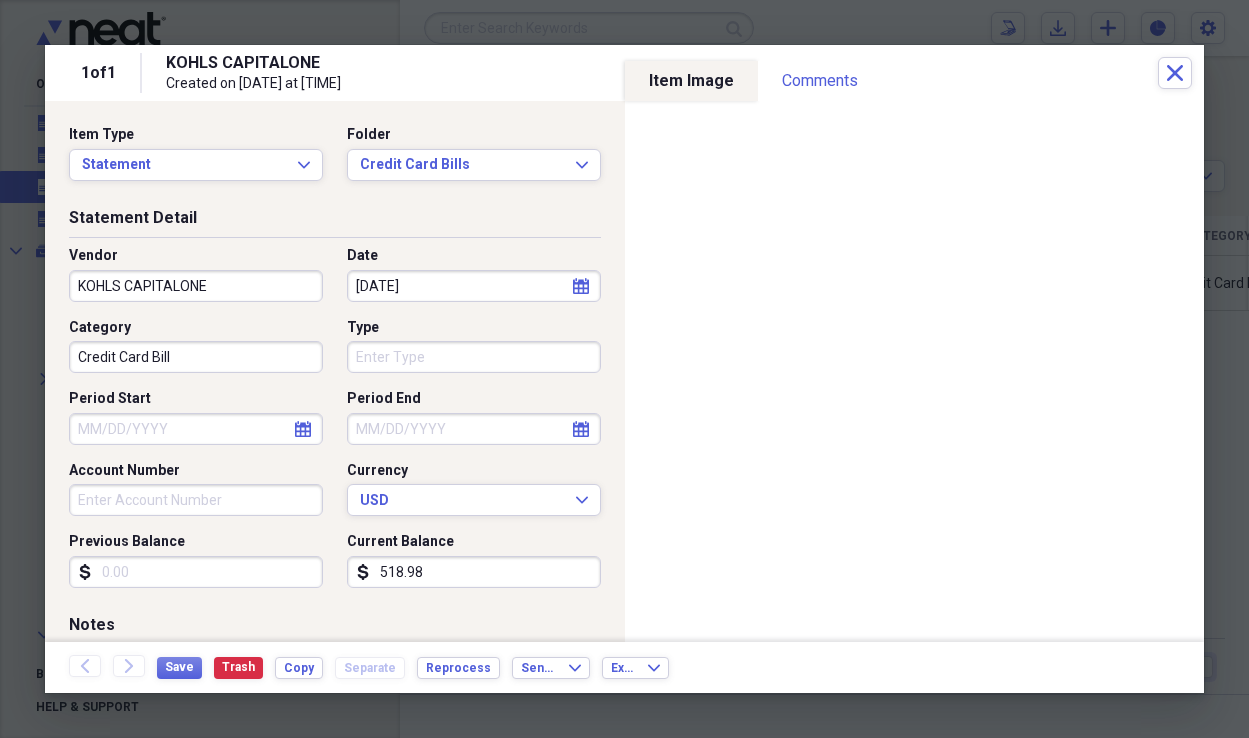 click on "Type" at bounding box center (474, 357) 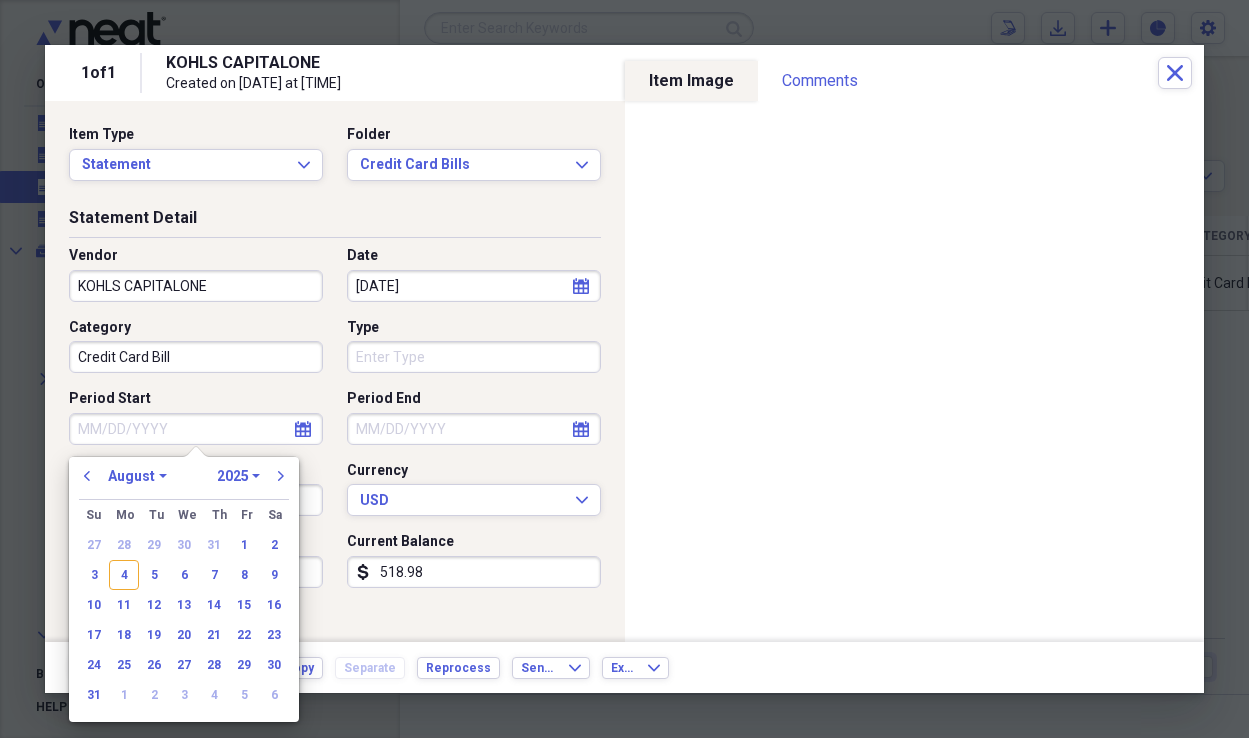 click on "Period Start" at bounding box center (196, 429) 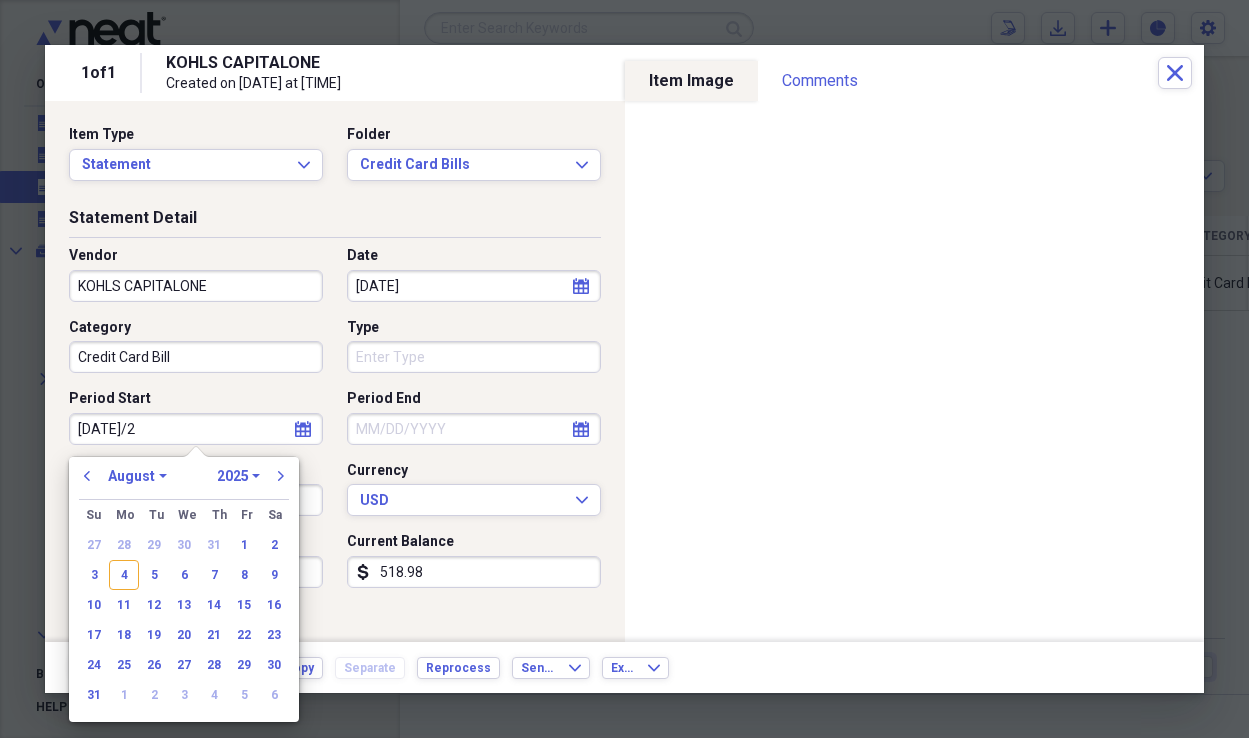 type on "03/14/20" 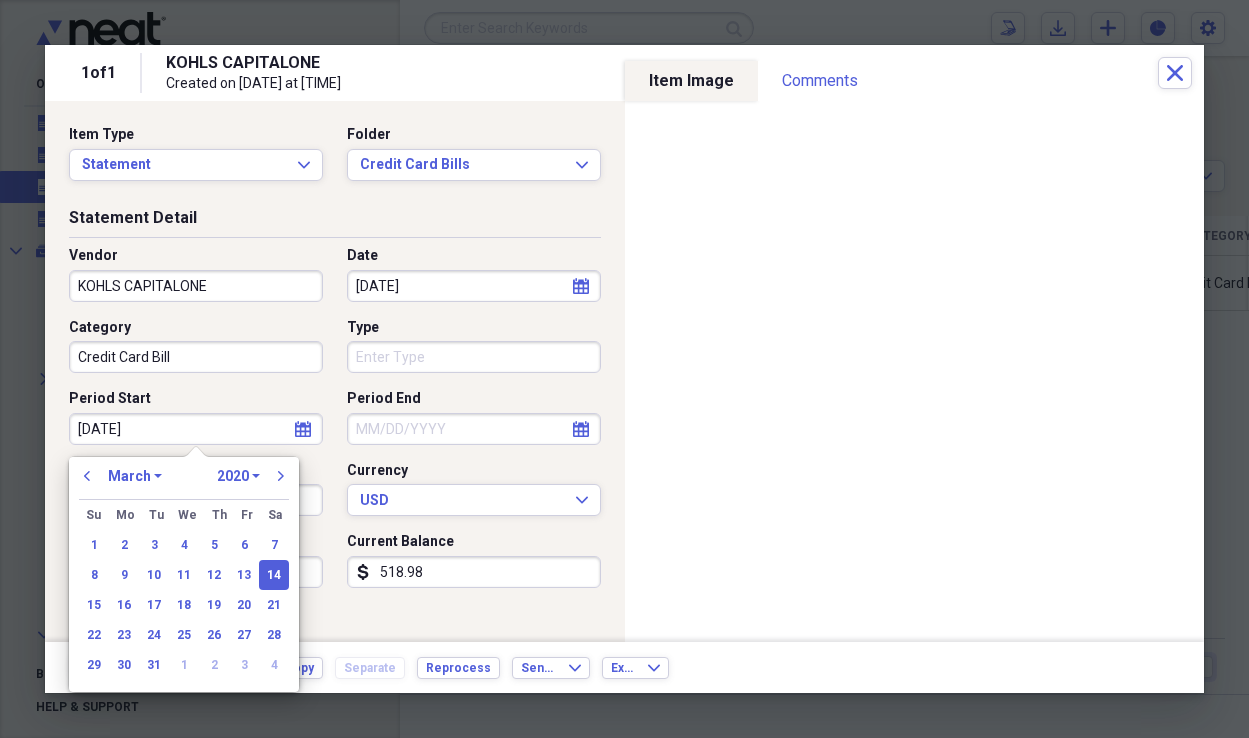 type on "03/14/2023" 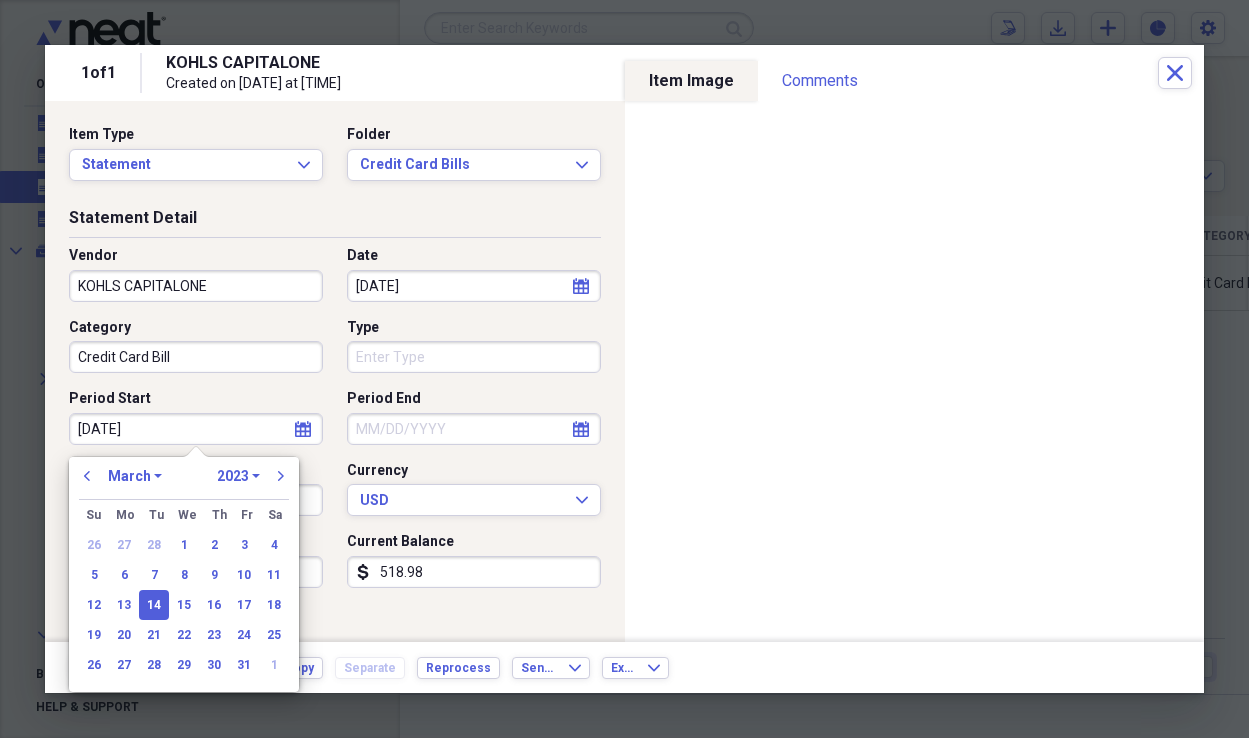 type on "03/14/2023" 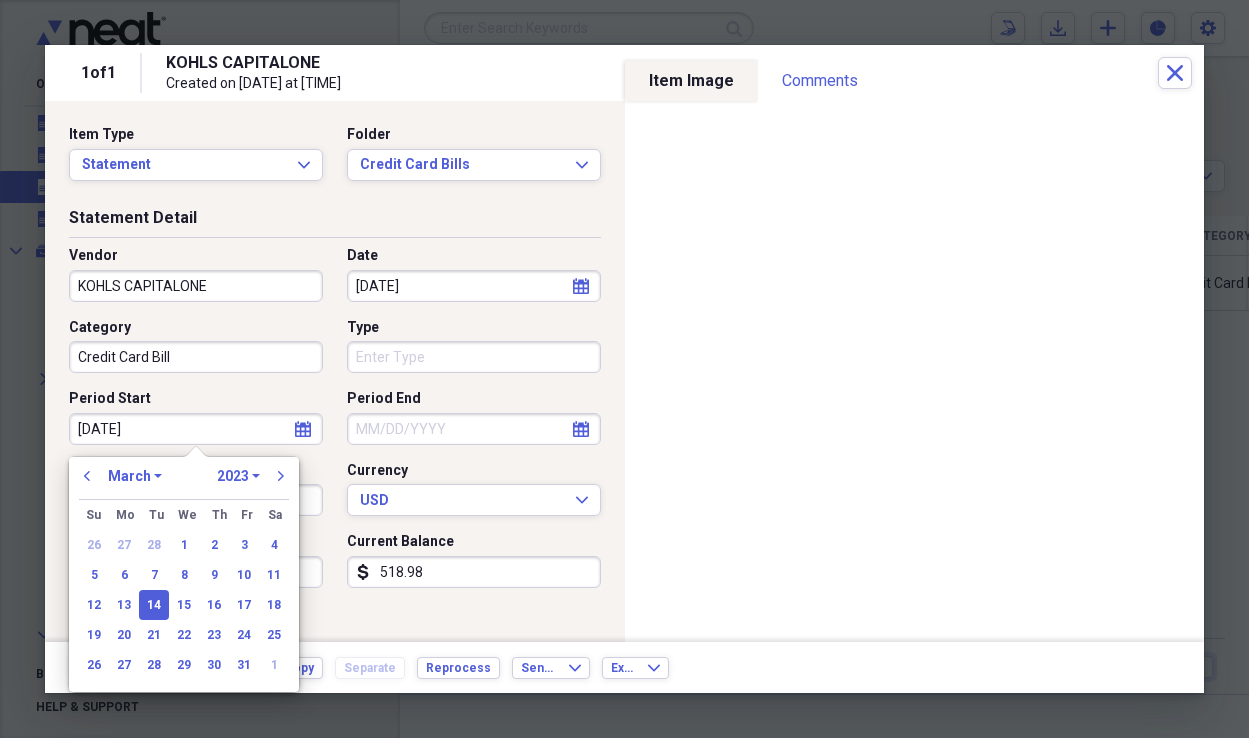 click on "Period End" at bounding box center (474, 429) 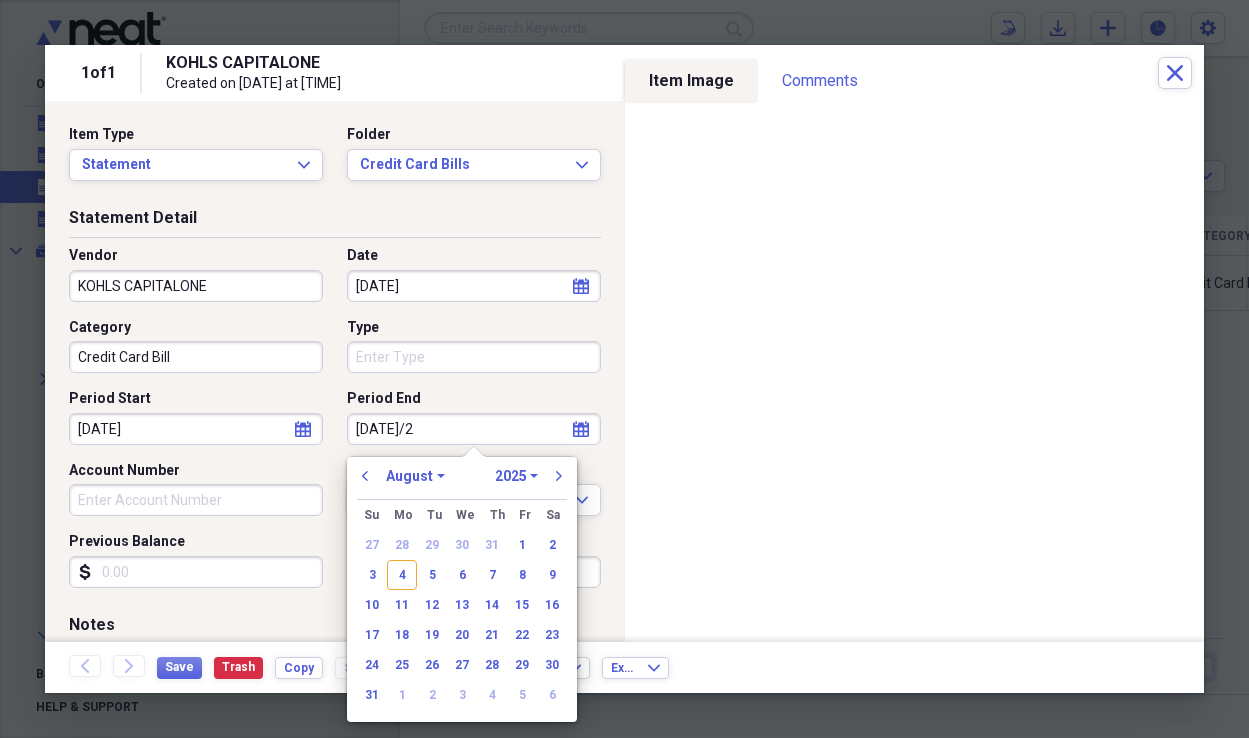 type on "04/12/20" 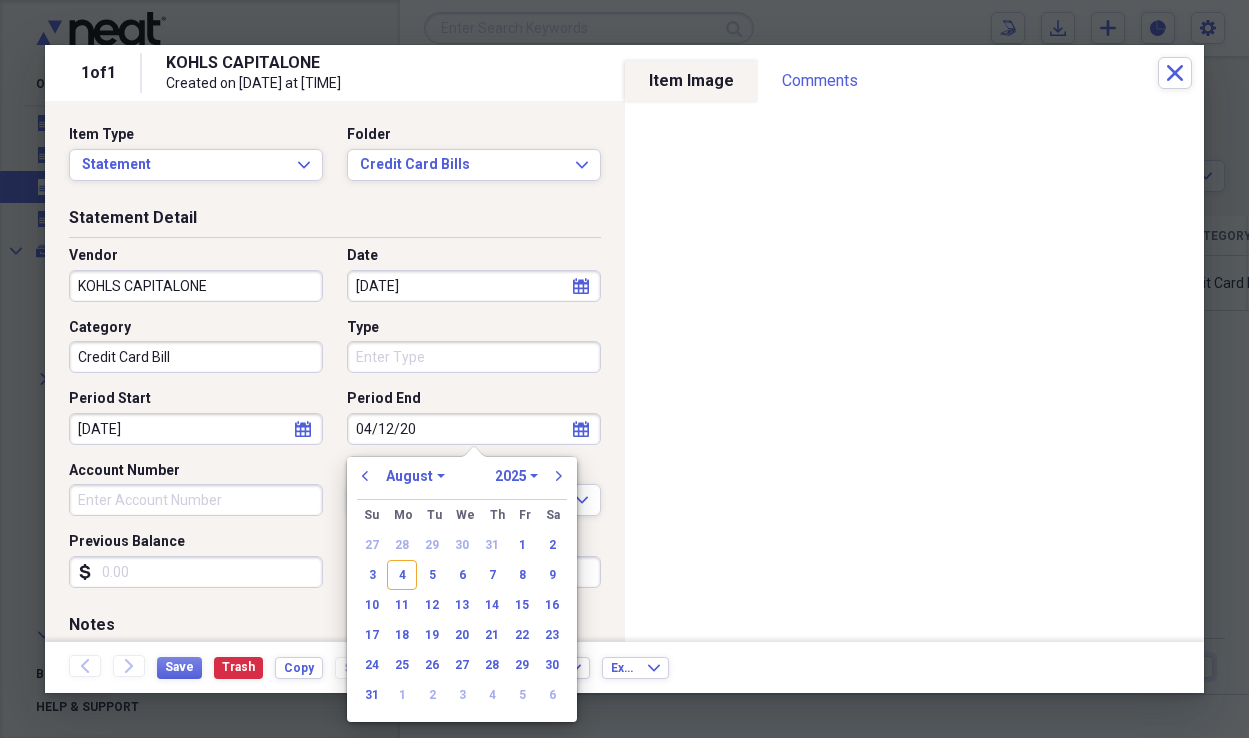 select on "3" 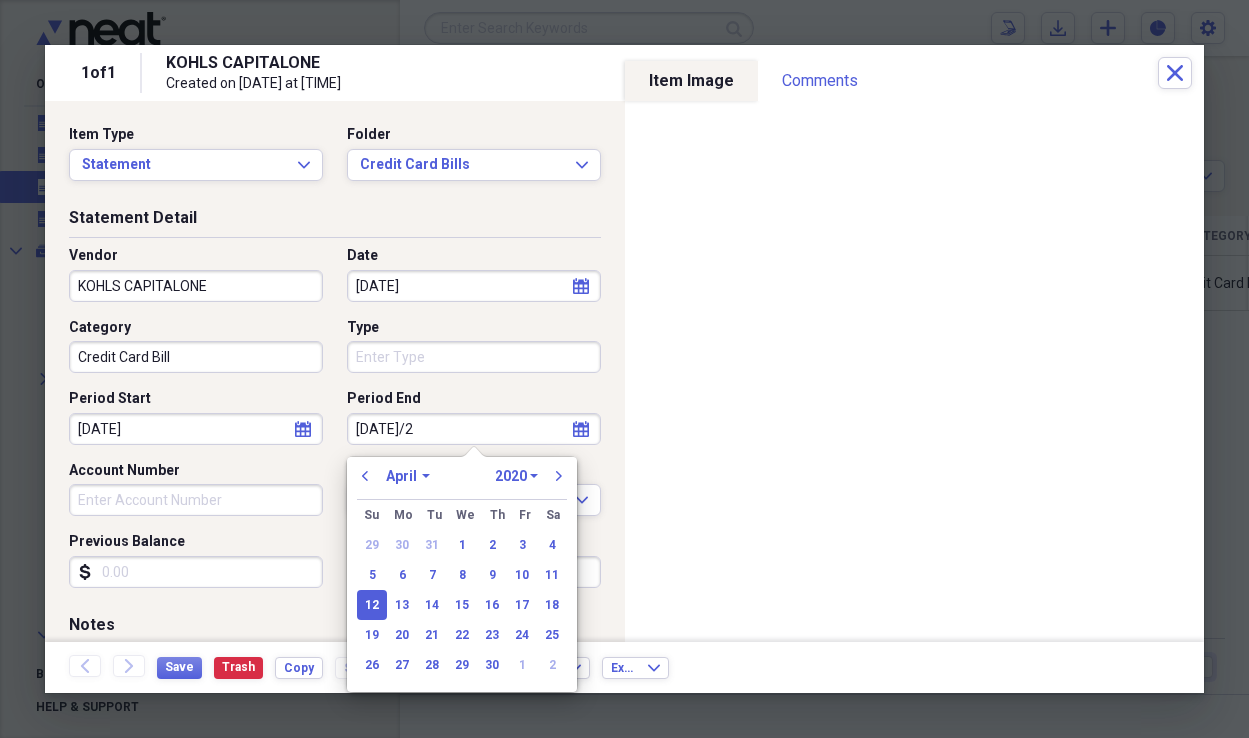 type on "04/12/2023" 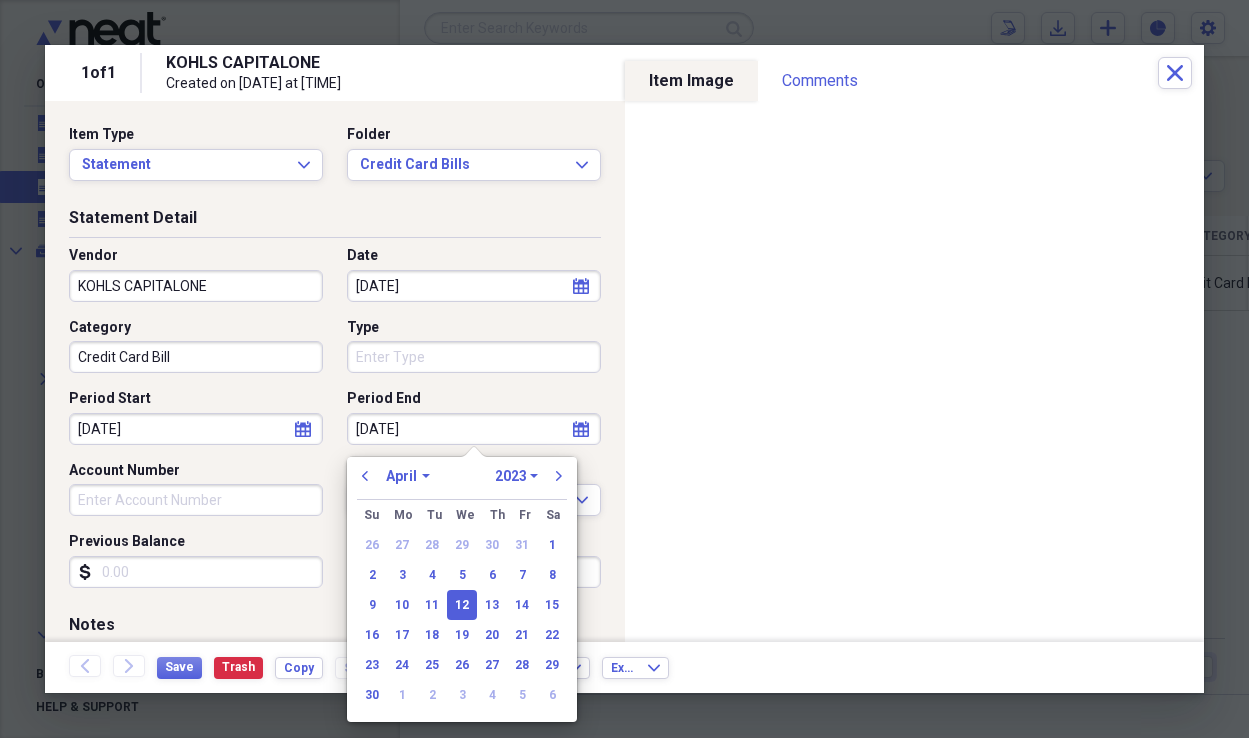 type on "04/12/2023" 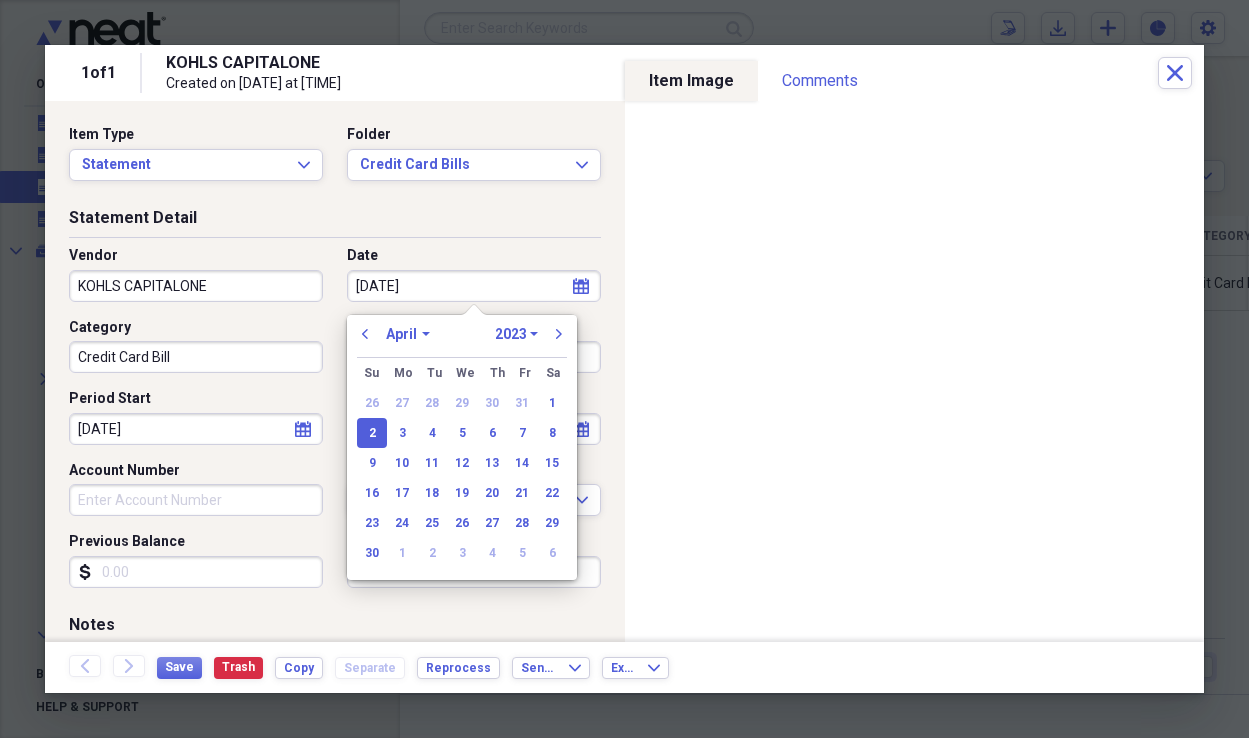 drag, startPoint x: 460, startPoint y: 288, endPoint x: 284, endPoint y: 286, distance: 176.01137 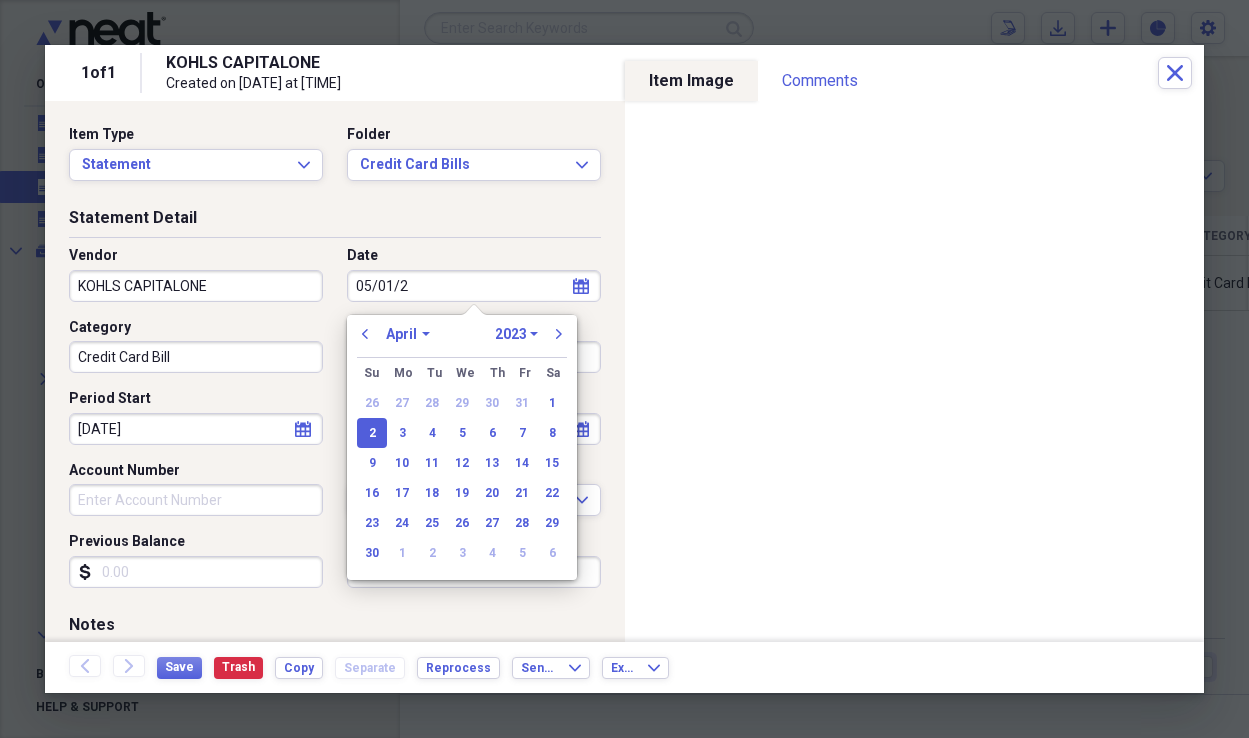 type on "05/01/20" 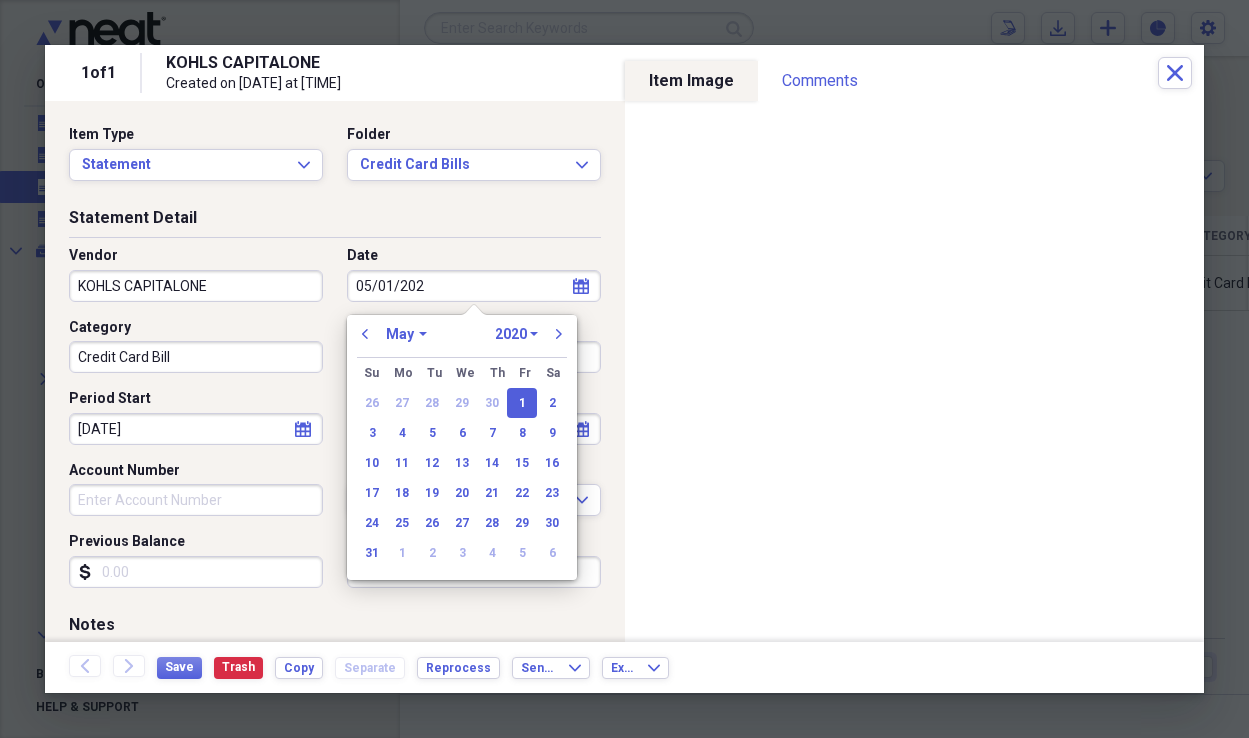 type on "05/01/2023" 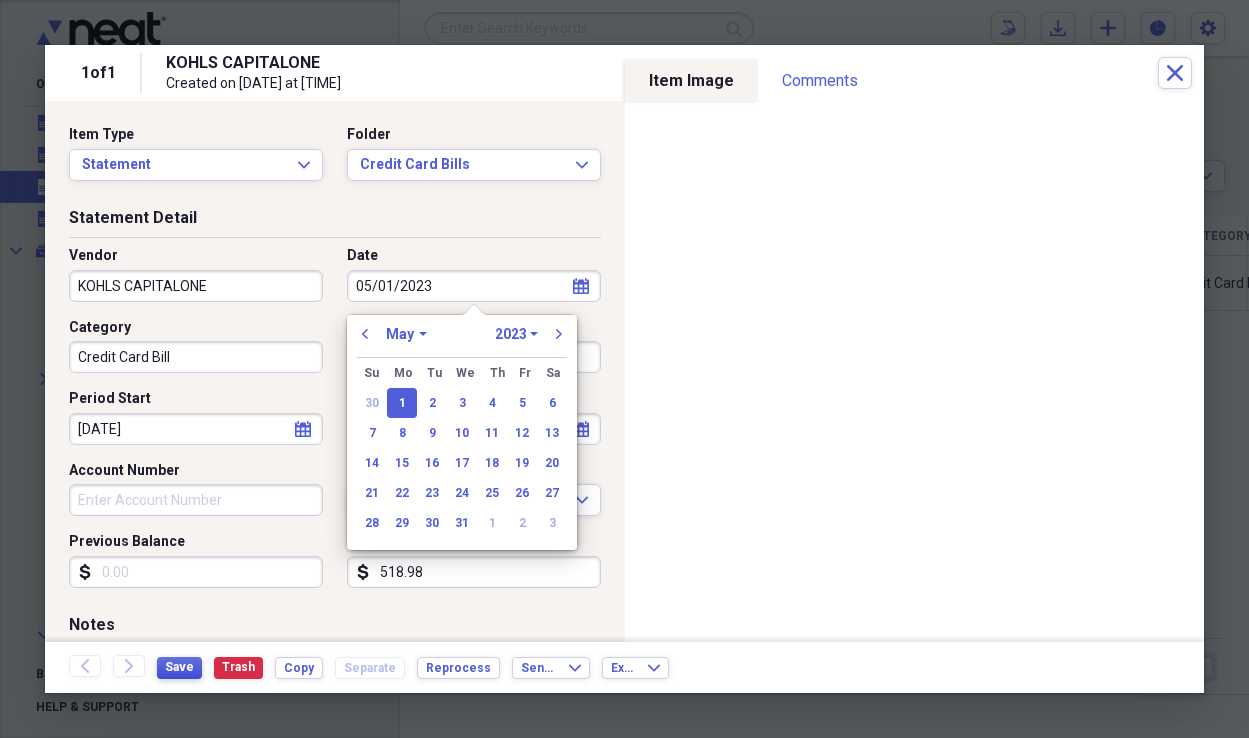 type on "05/01/2023" 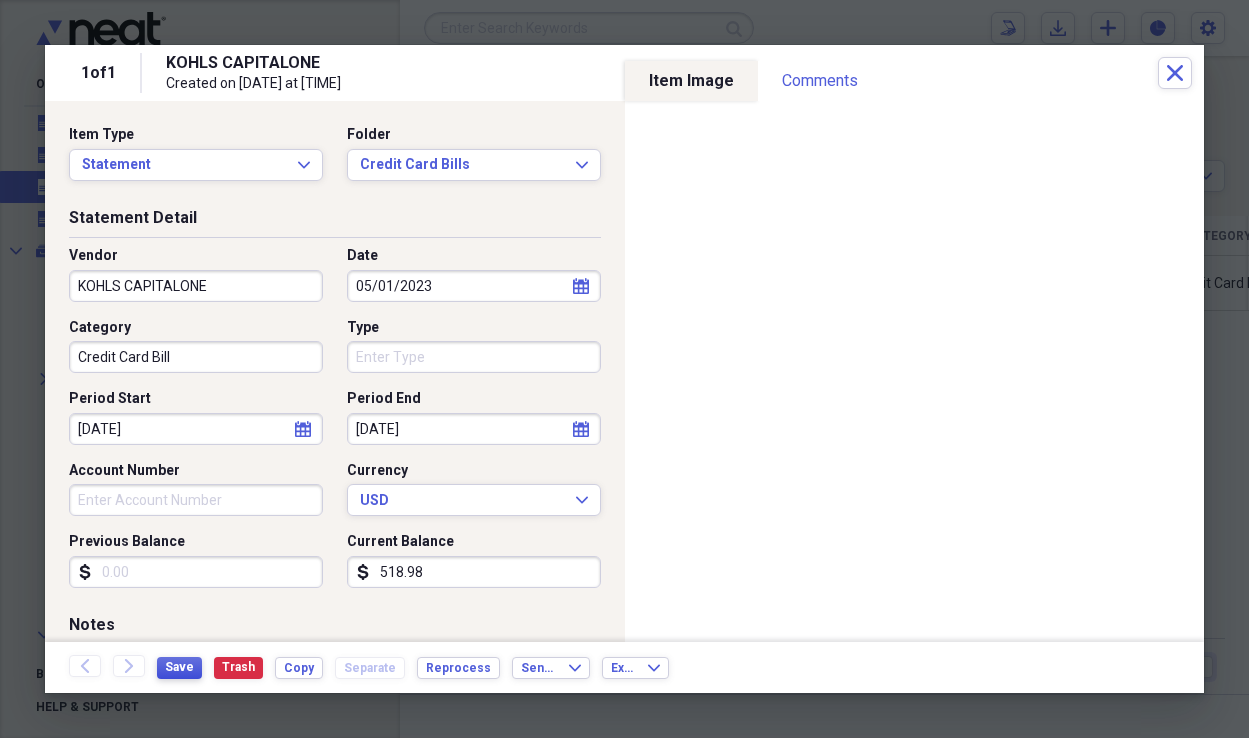 click on "Save" at bounding box center [179, 667] 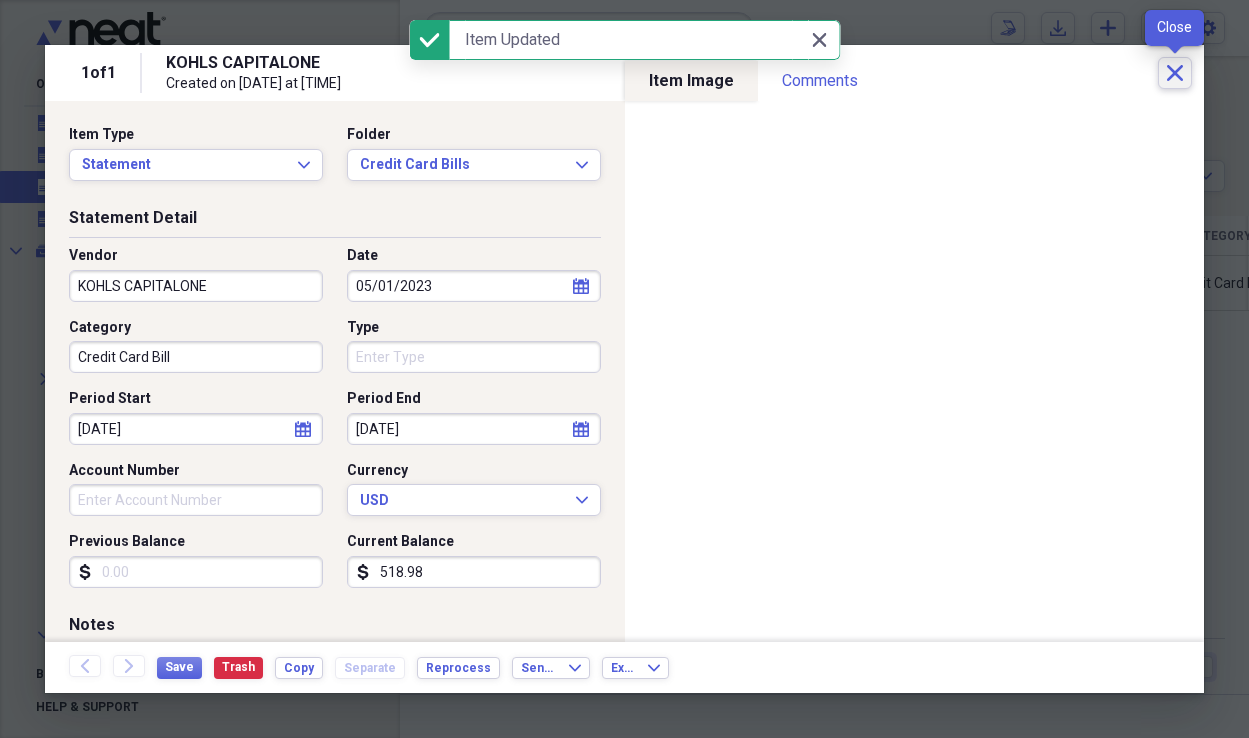click on "Close" at bounding box center [1175, 73] 